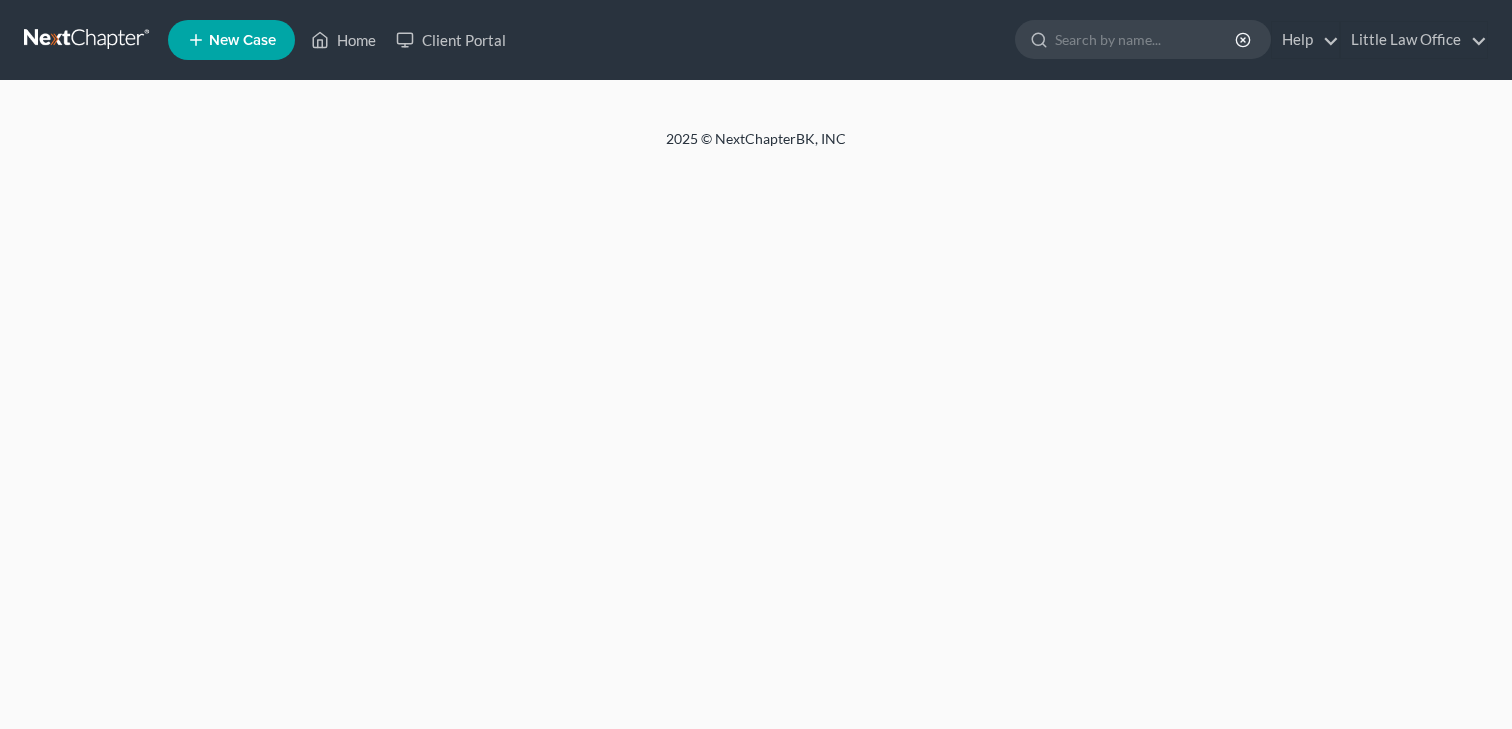 scroll, scrollTop: 0, scrollLeft: 0, axis: both 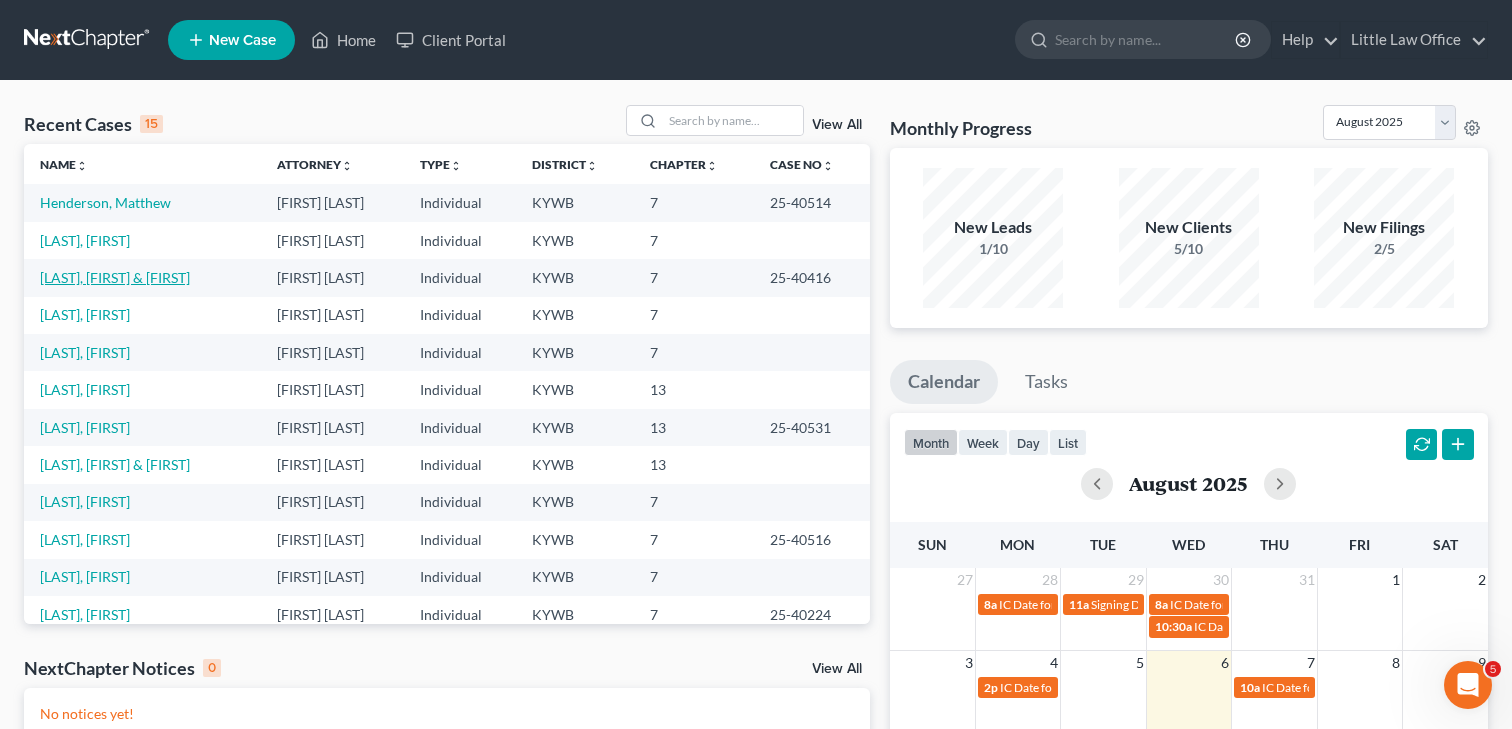 click on "[LAST], [FIRST] & [FIRST]" at bounding box center (115, 277) 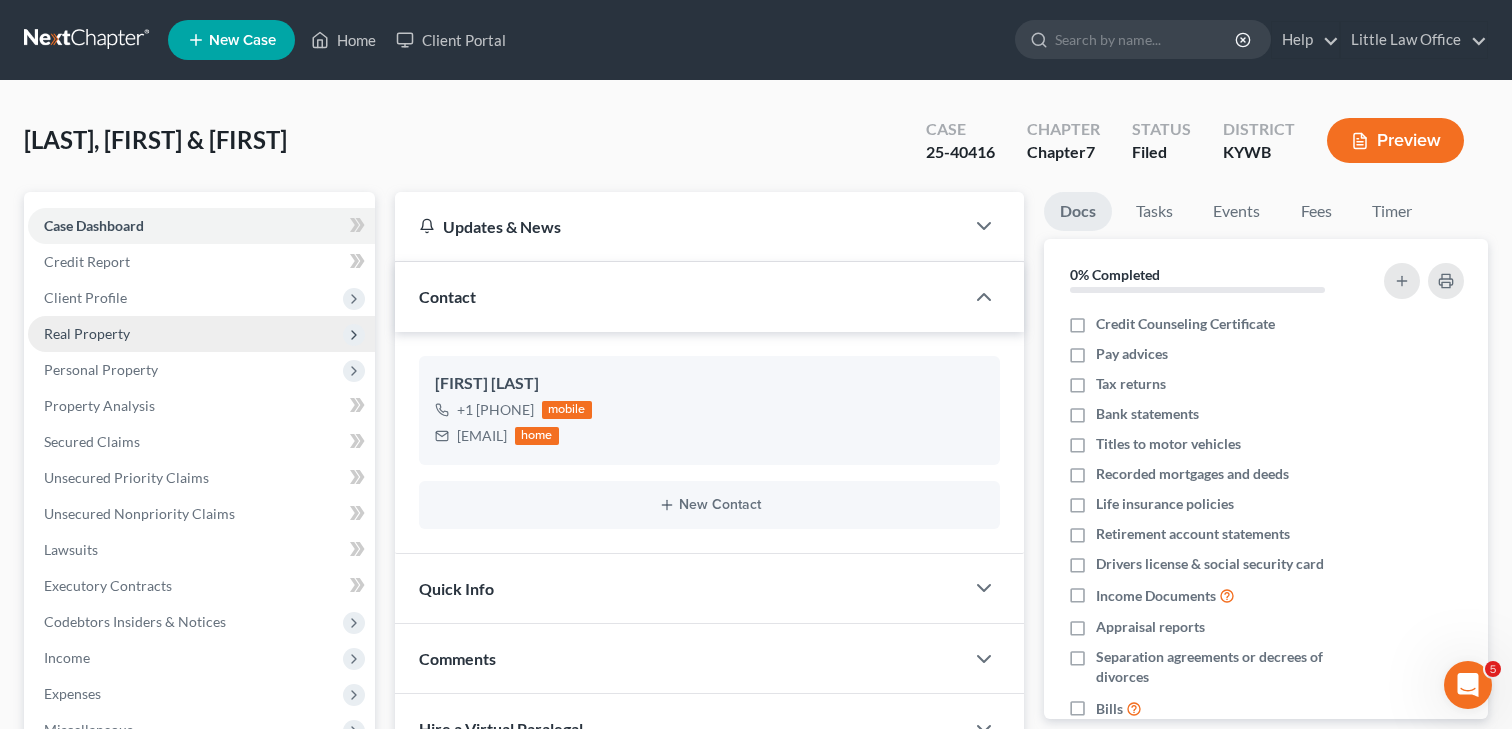 click on "Real Property" at bounding box center (87, 333) 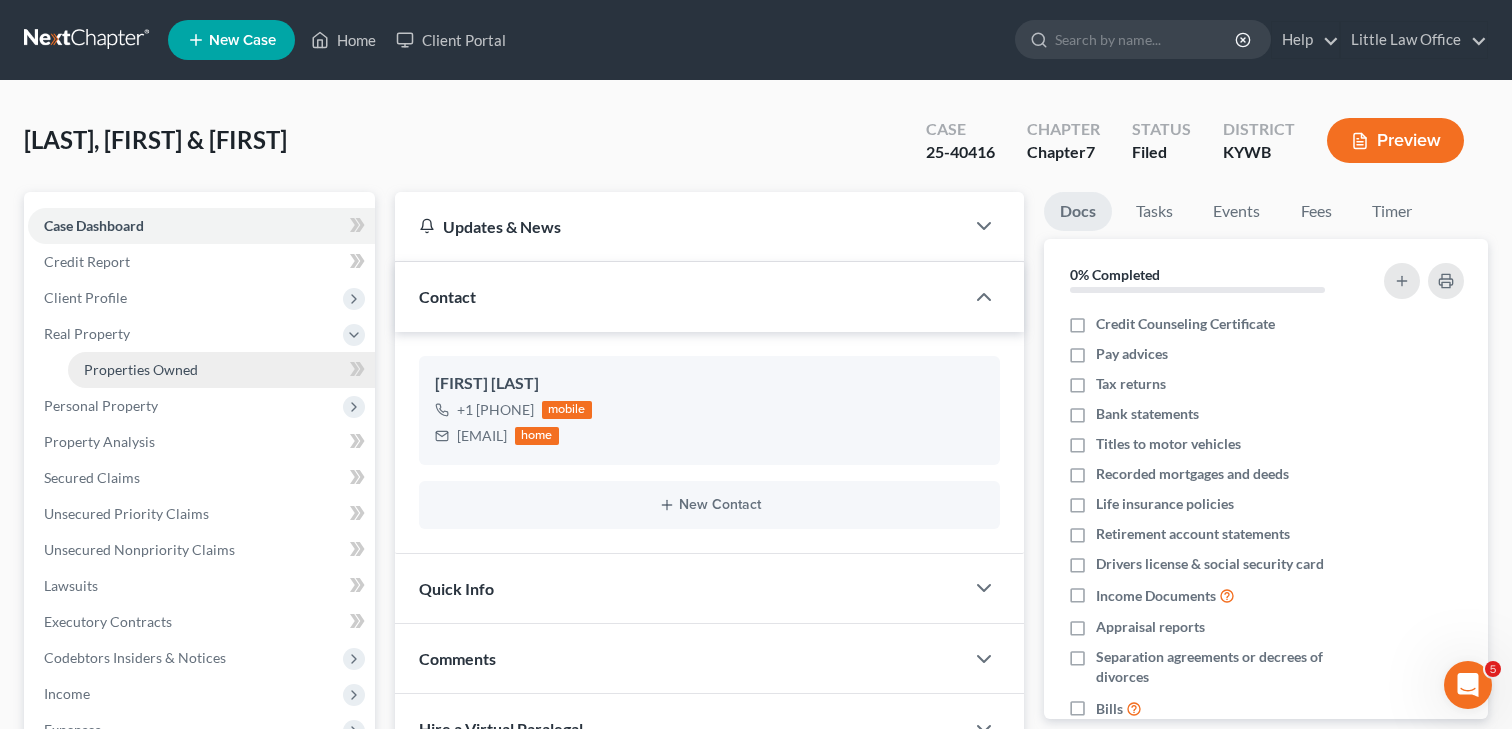 click on "Properties Owned" at bounding box center [141, 369] 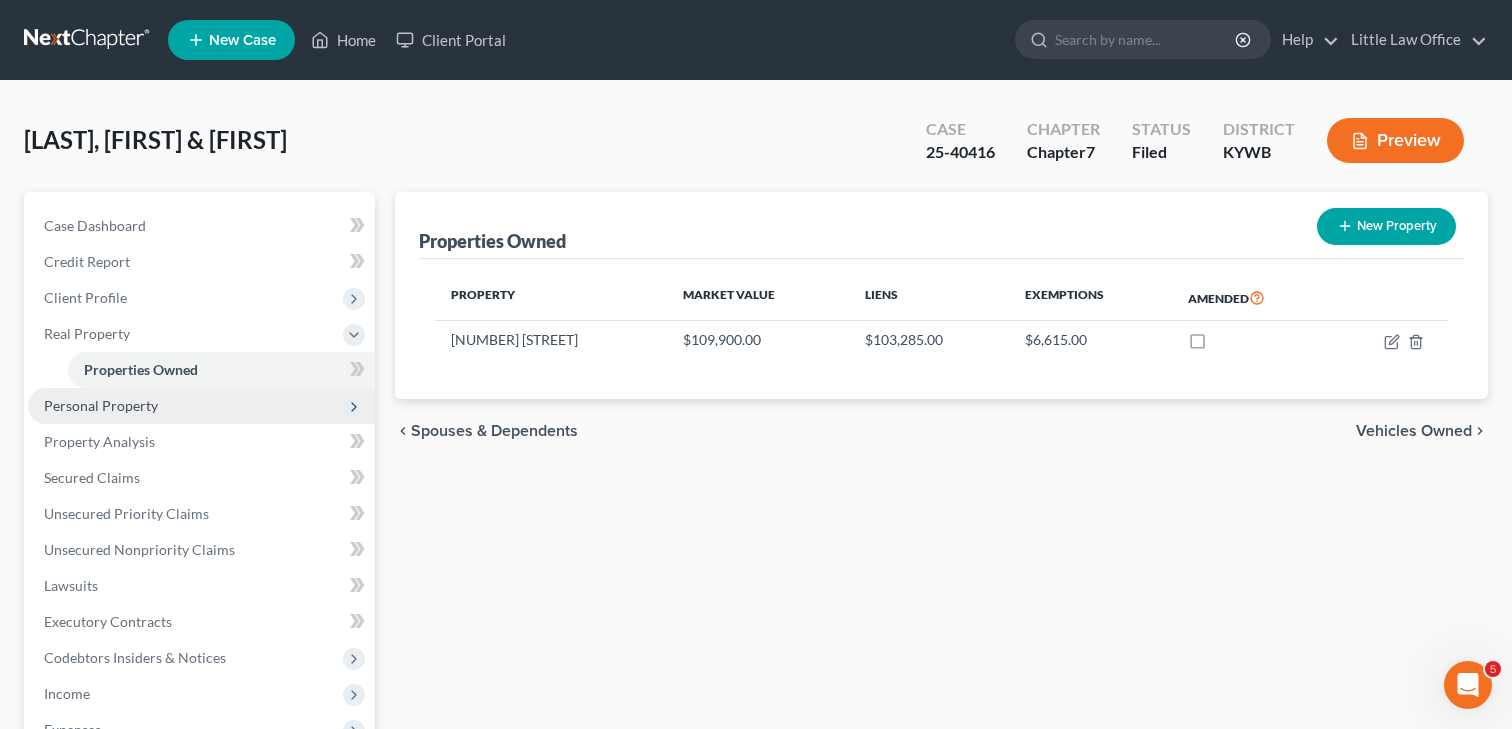 click on "Personal Property" at bounding box center (101, 405) 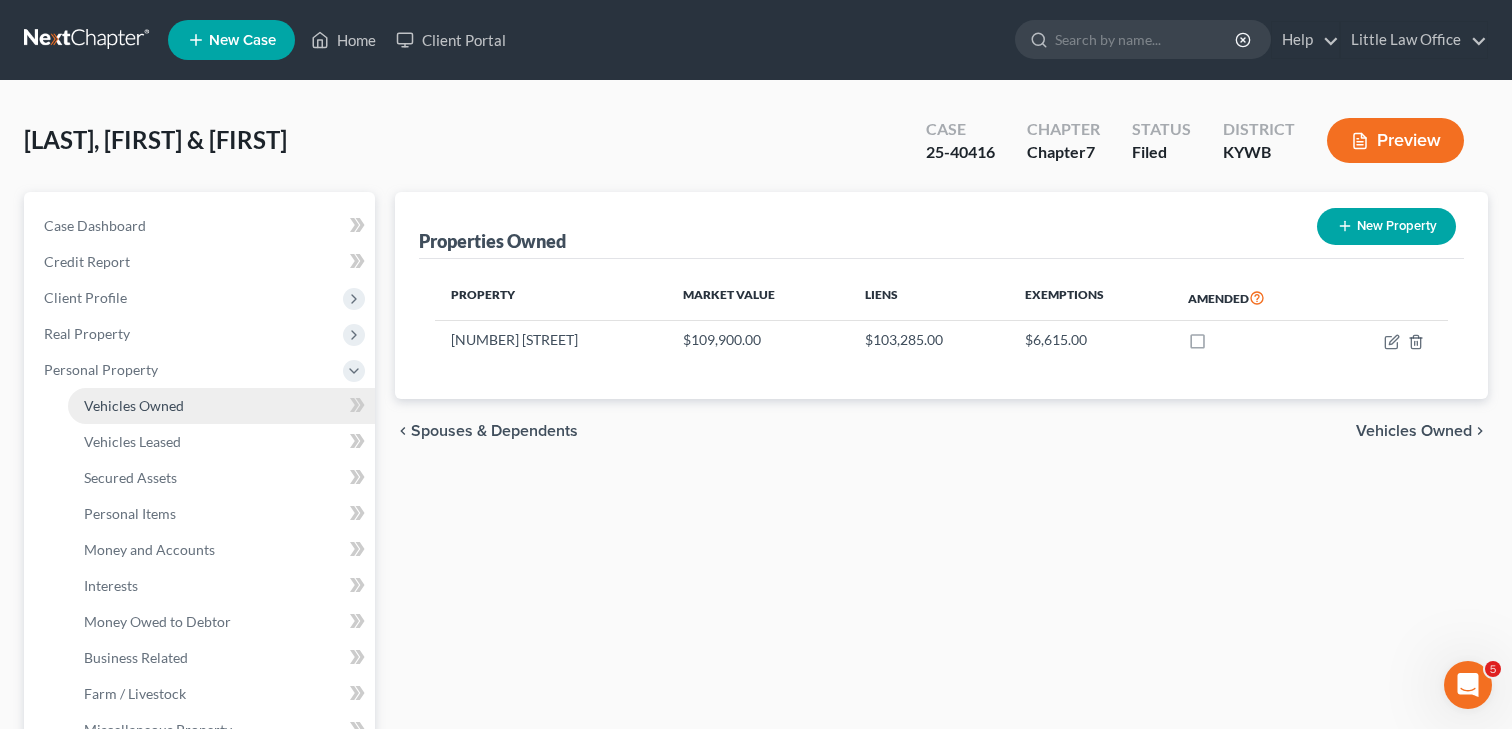 click on "Vehicles Owned" at bounding box center (221, 406) 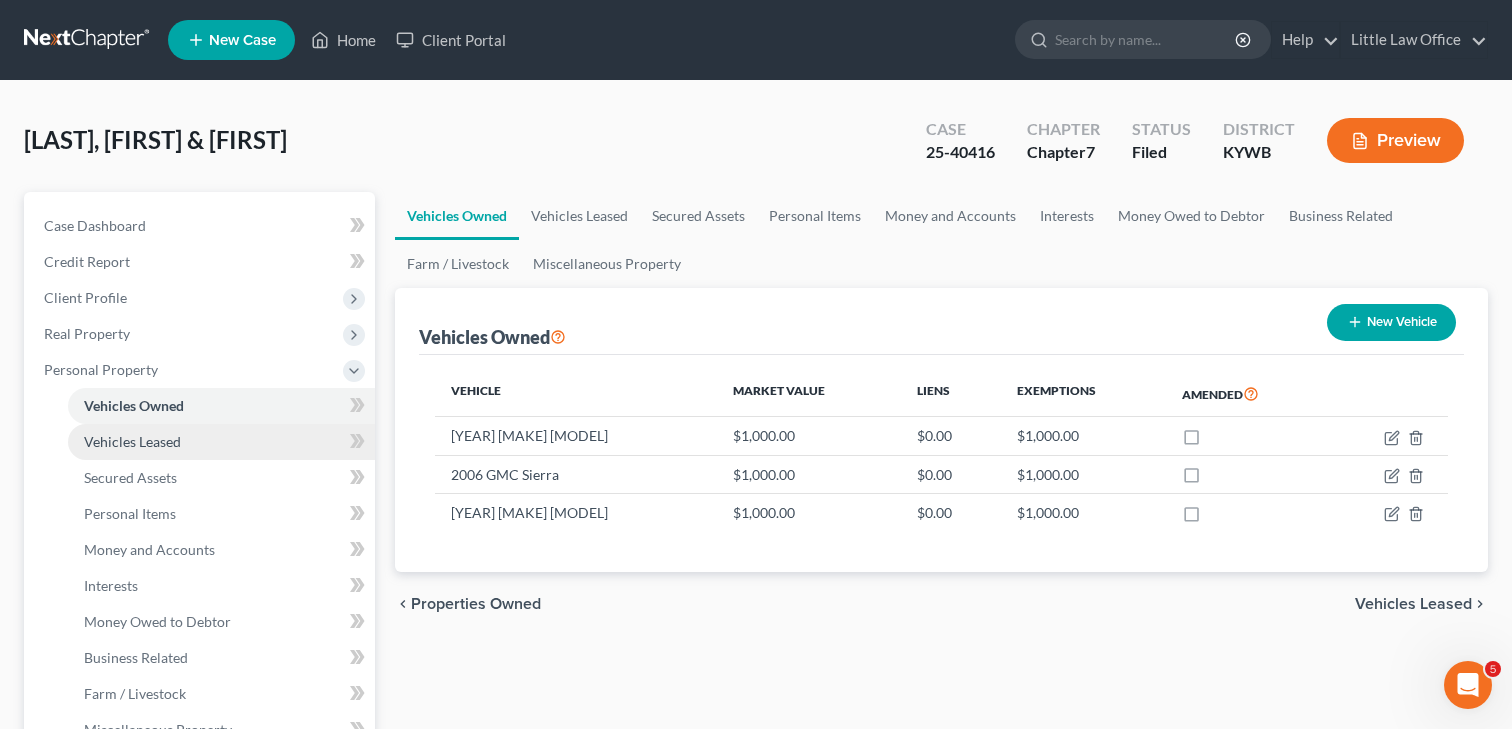 click on "Vehicles Leased" at bounding box center [132, 441] 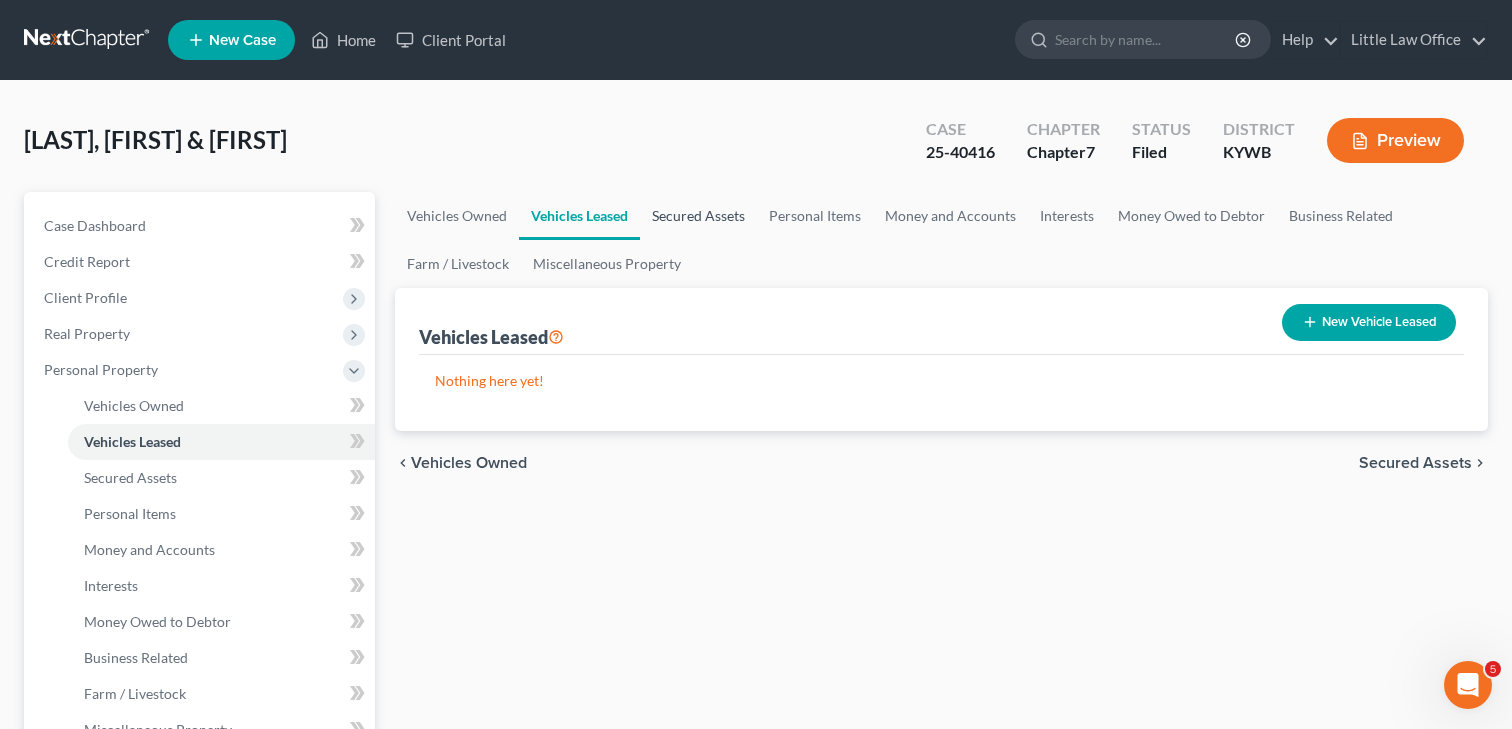 click on "Secured Assets" at bounding box center (698, 216) 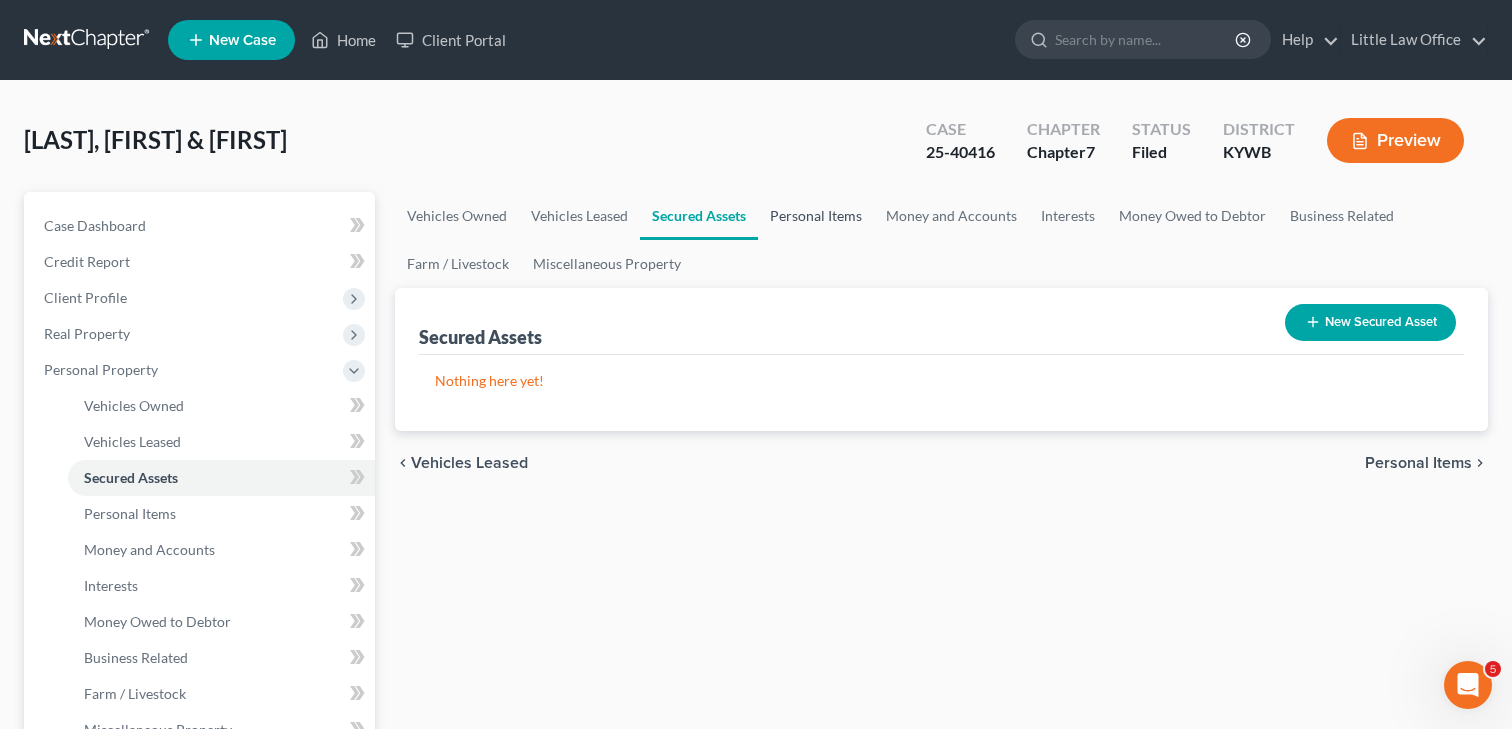 click on "Personal Items" at bounding box center (816, 216) 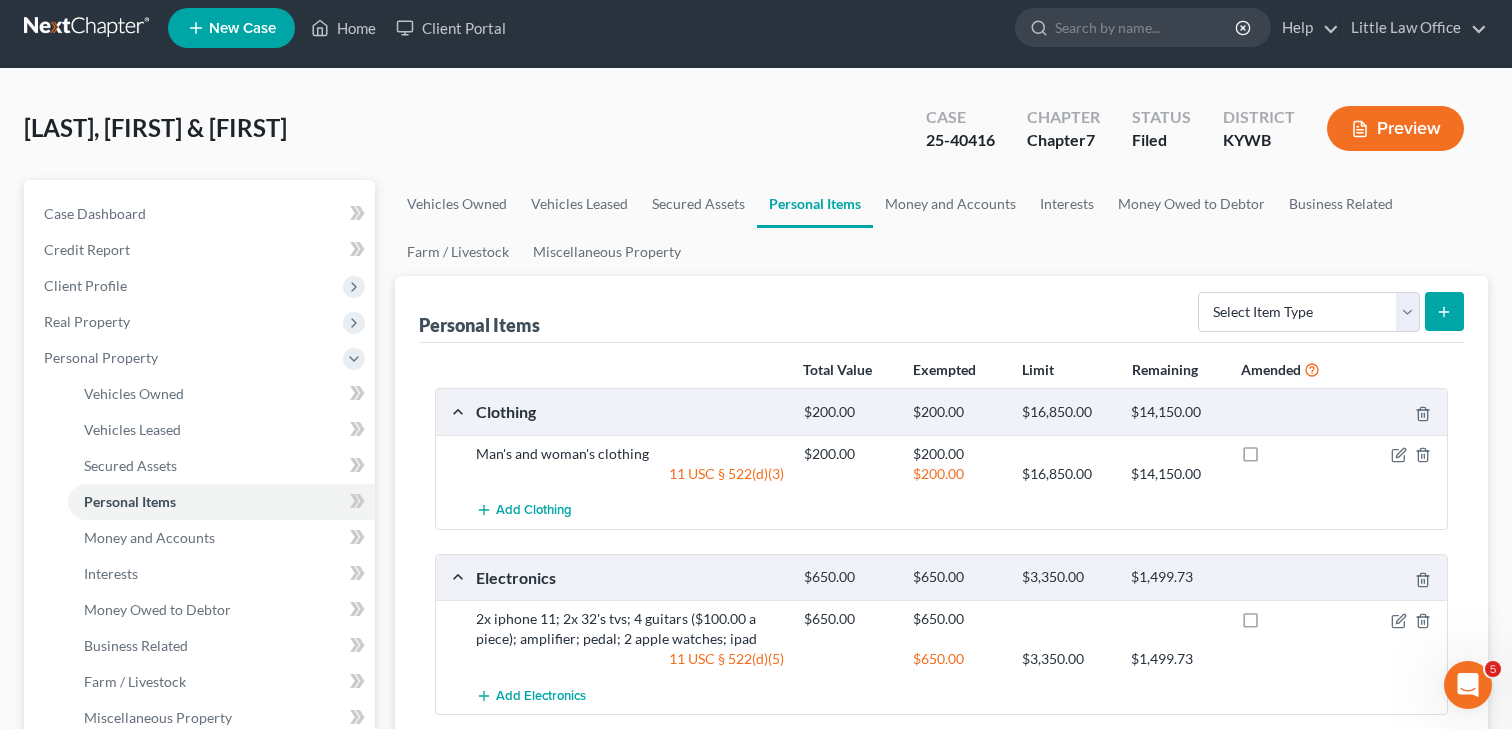 scroll, scrollTop: 0, scrollLeft: 0, axis: both 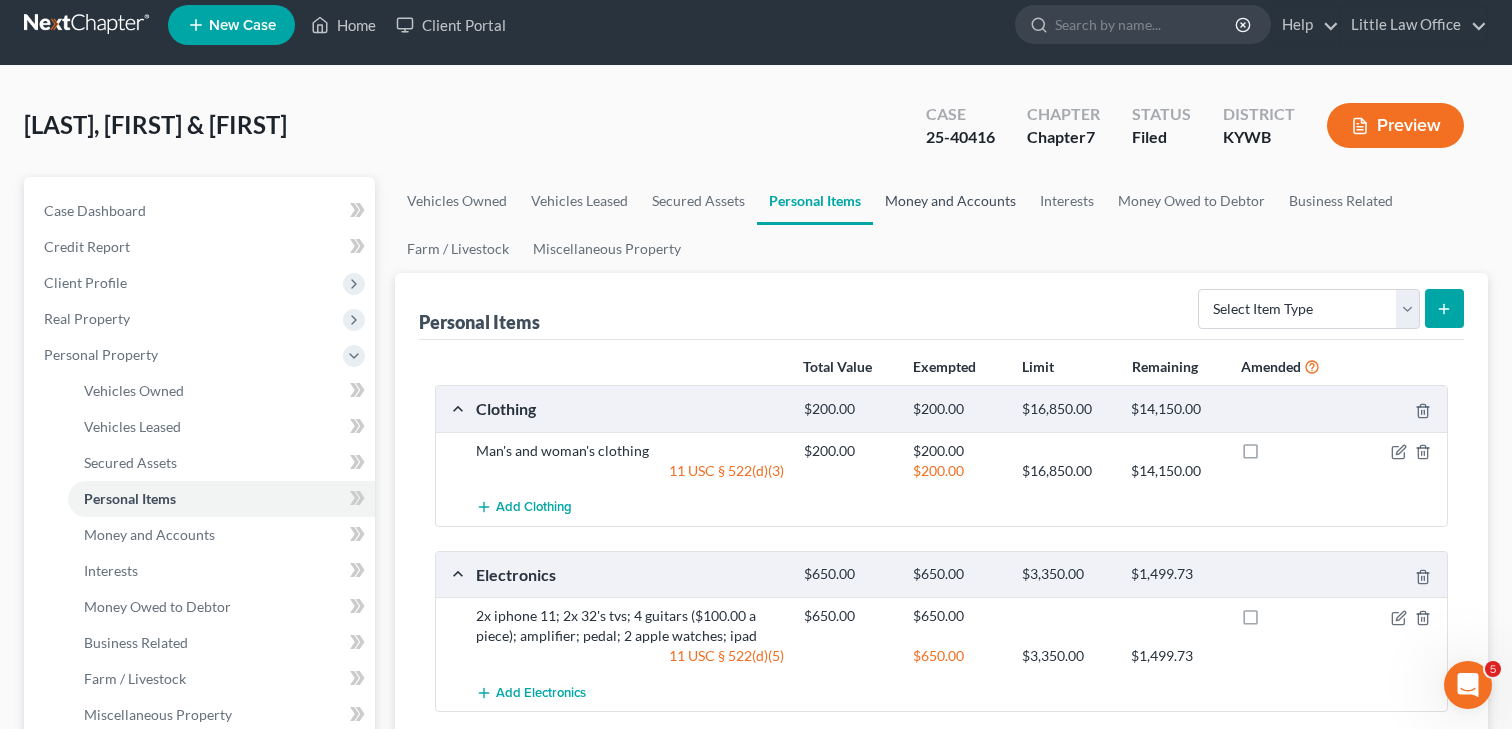 click on "Money and Accounts" at bounding box center [950, 201] 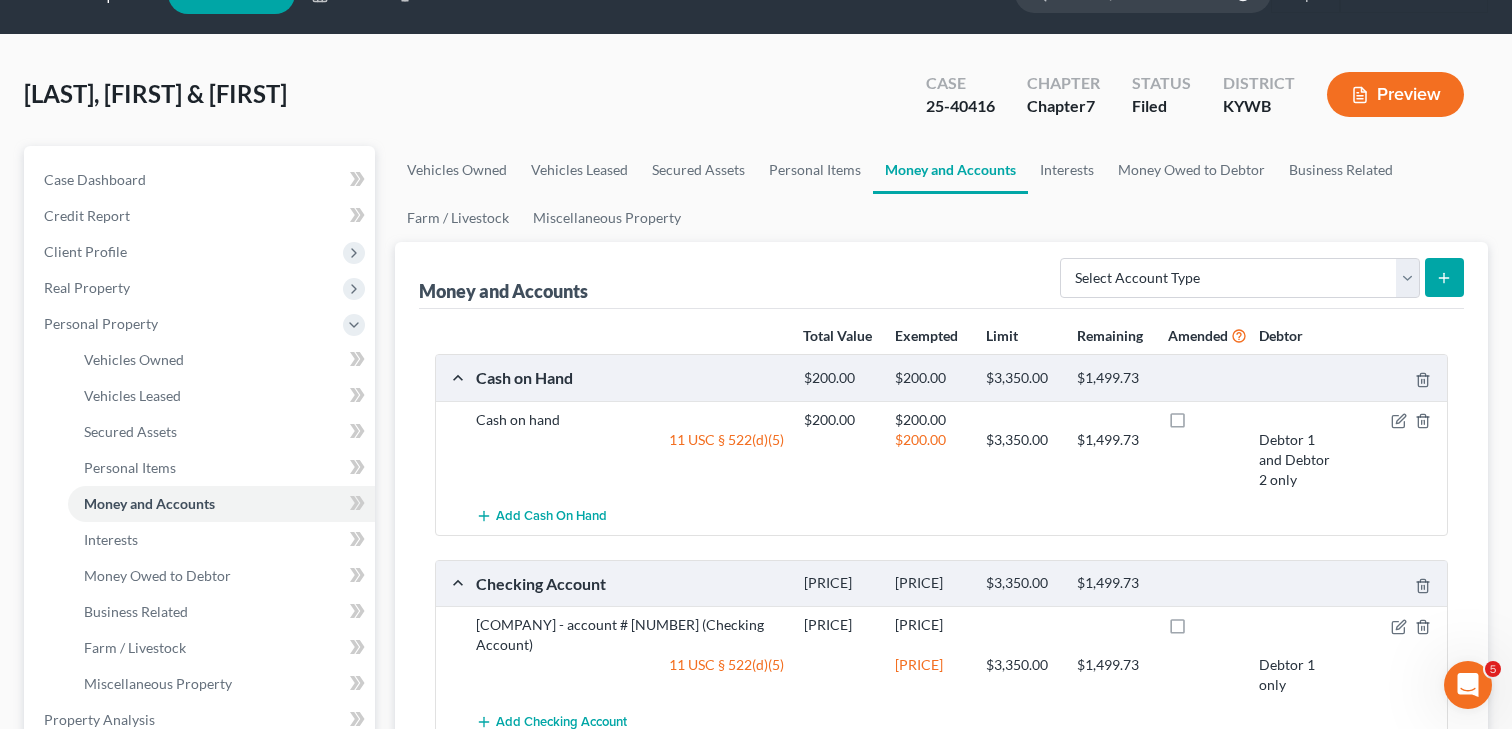 scroll, scrollTop: 48, scrollLeft: 0, axis: vertical 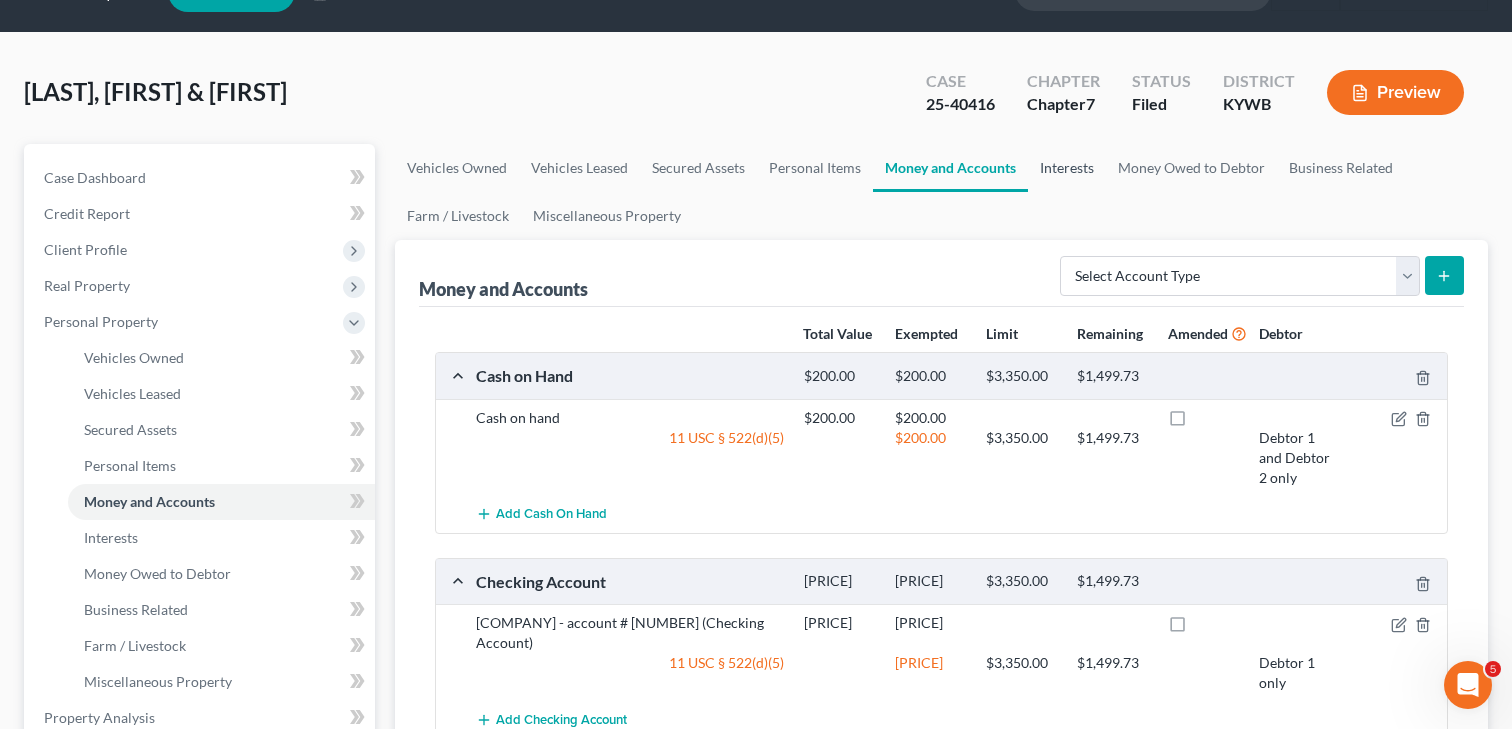 click on "Interests" at bounding box center (1067, 168) 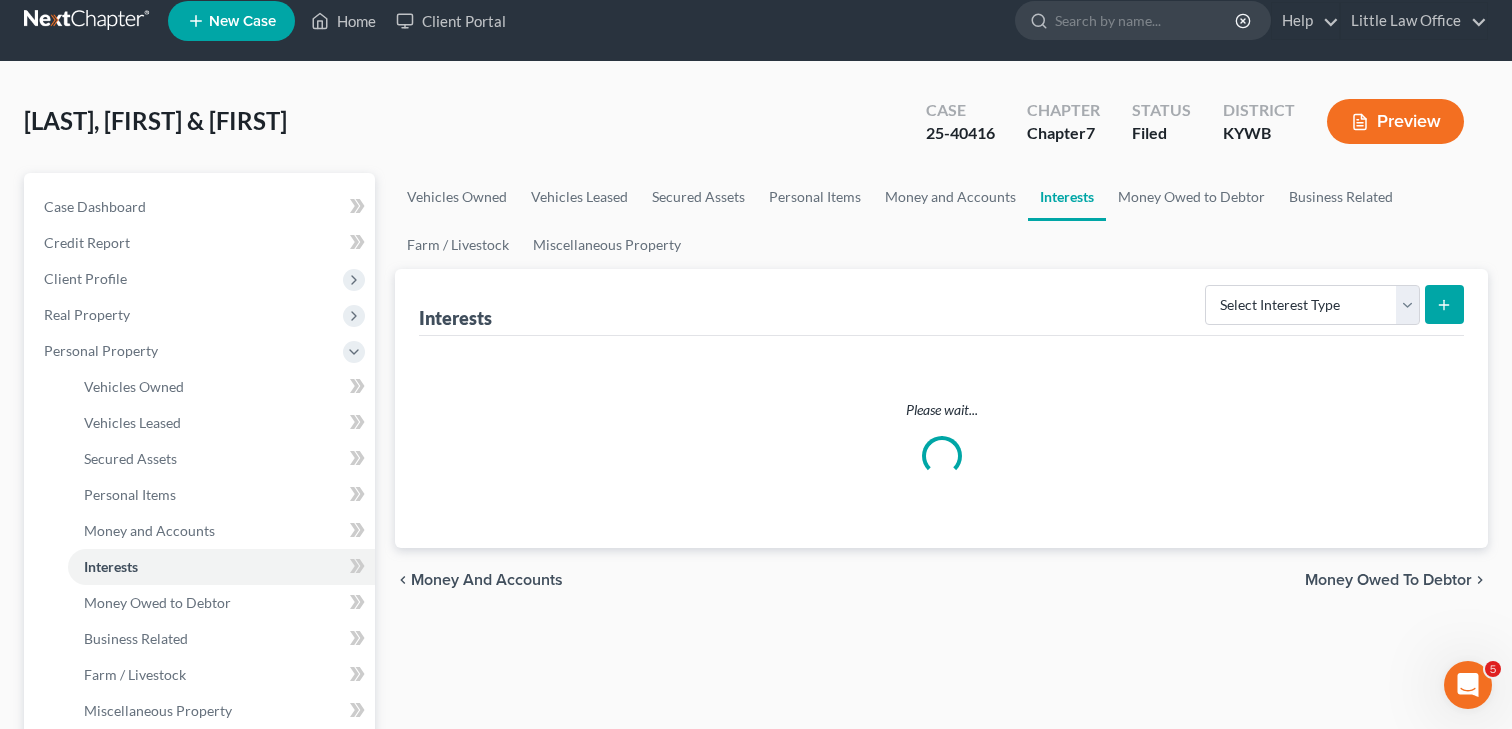 scroll, scrollTop: 0, scrollLeft: 0, axis: both 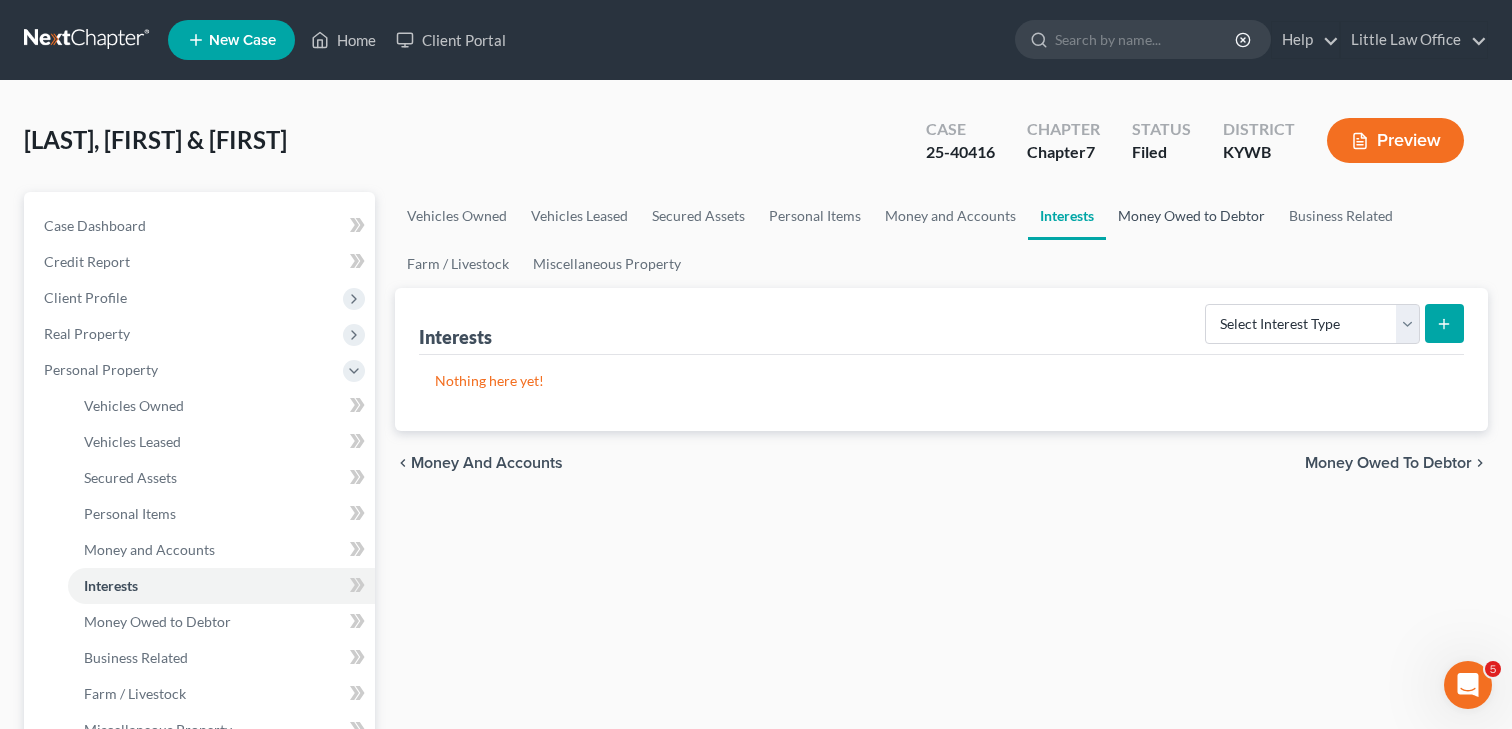 click on "Money Owed to Debtor" at bounding box center (1191, 216) 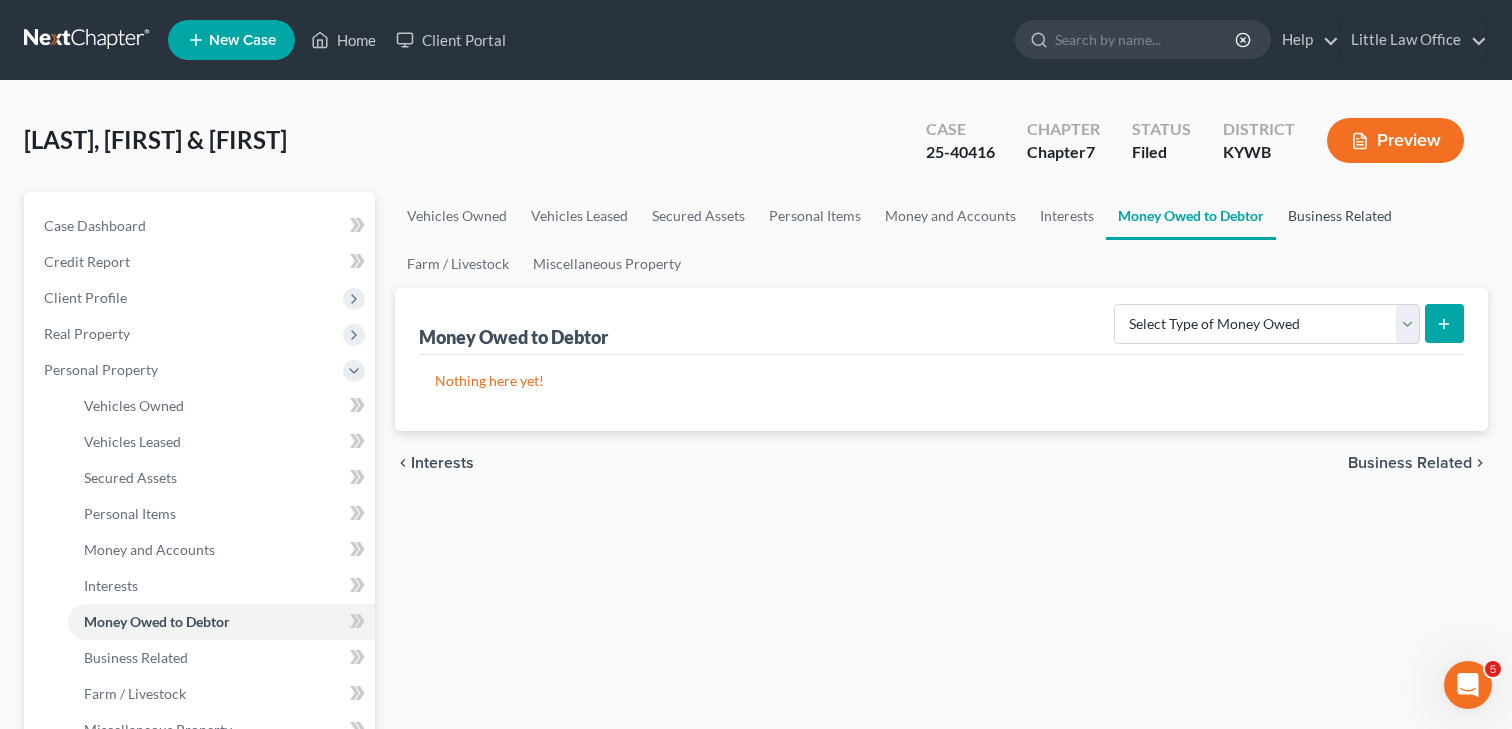 drag, startPoint x: 1344, startPoint y: 226, endPoint x: 1155, endPoint y: 224, distance: 189.01057 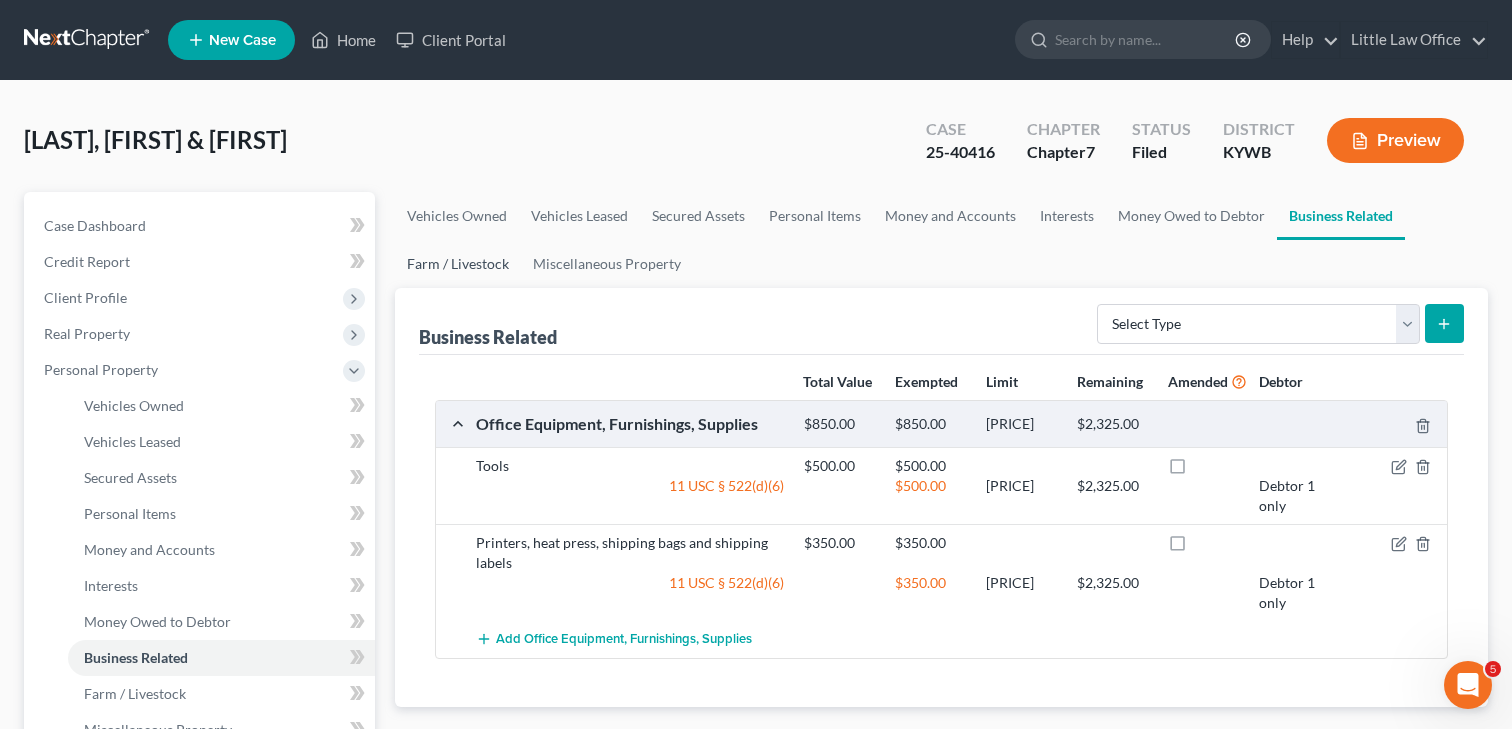 click on "Farm / Livestock" at bounding box center [458, 264] 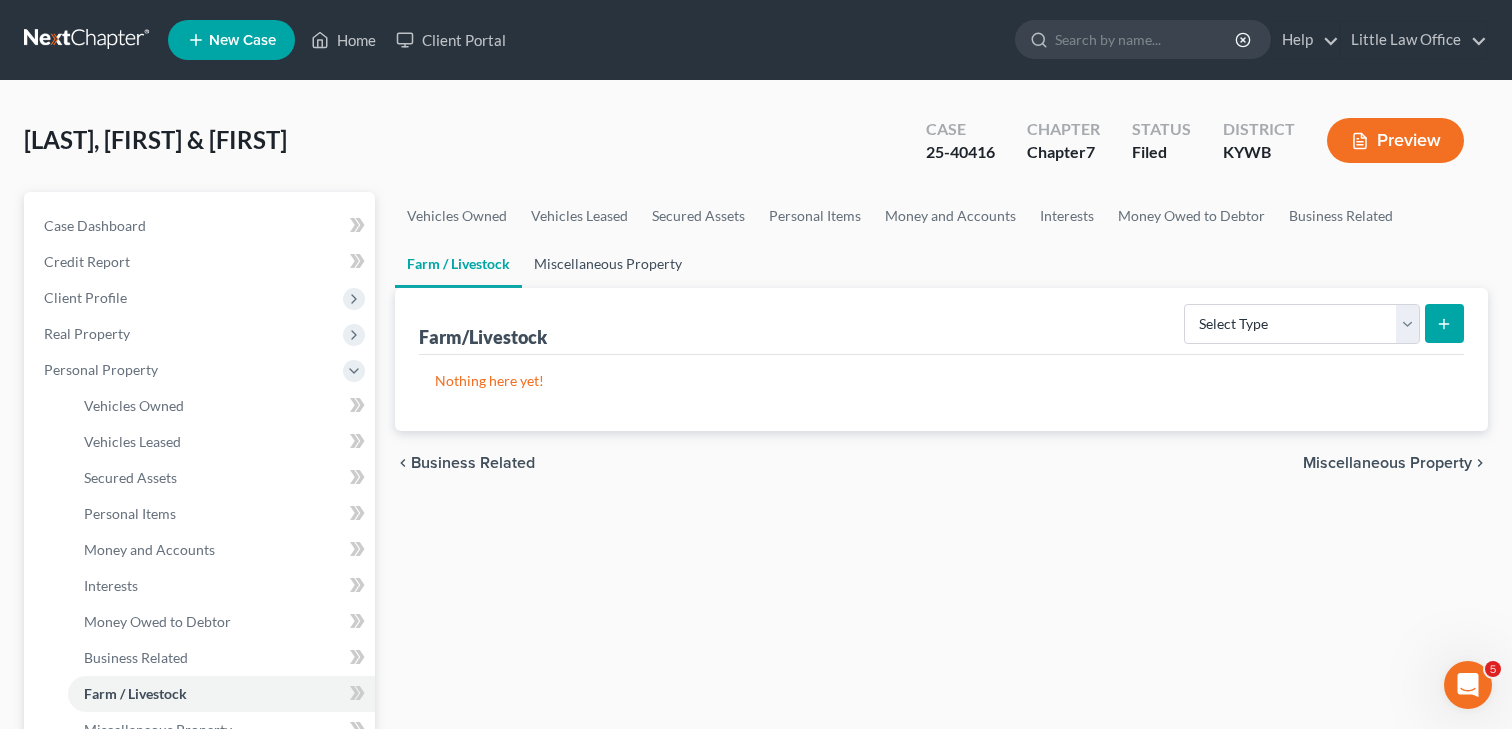 click on "Miscellaneous Property" at bounding box center (608, 264) 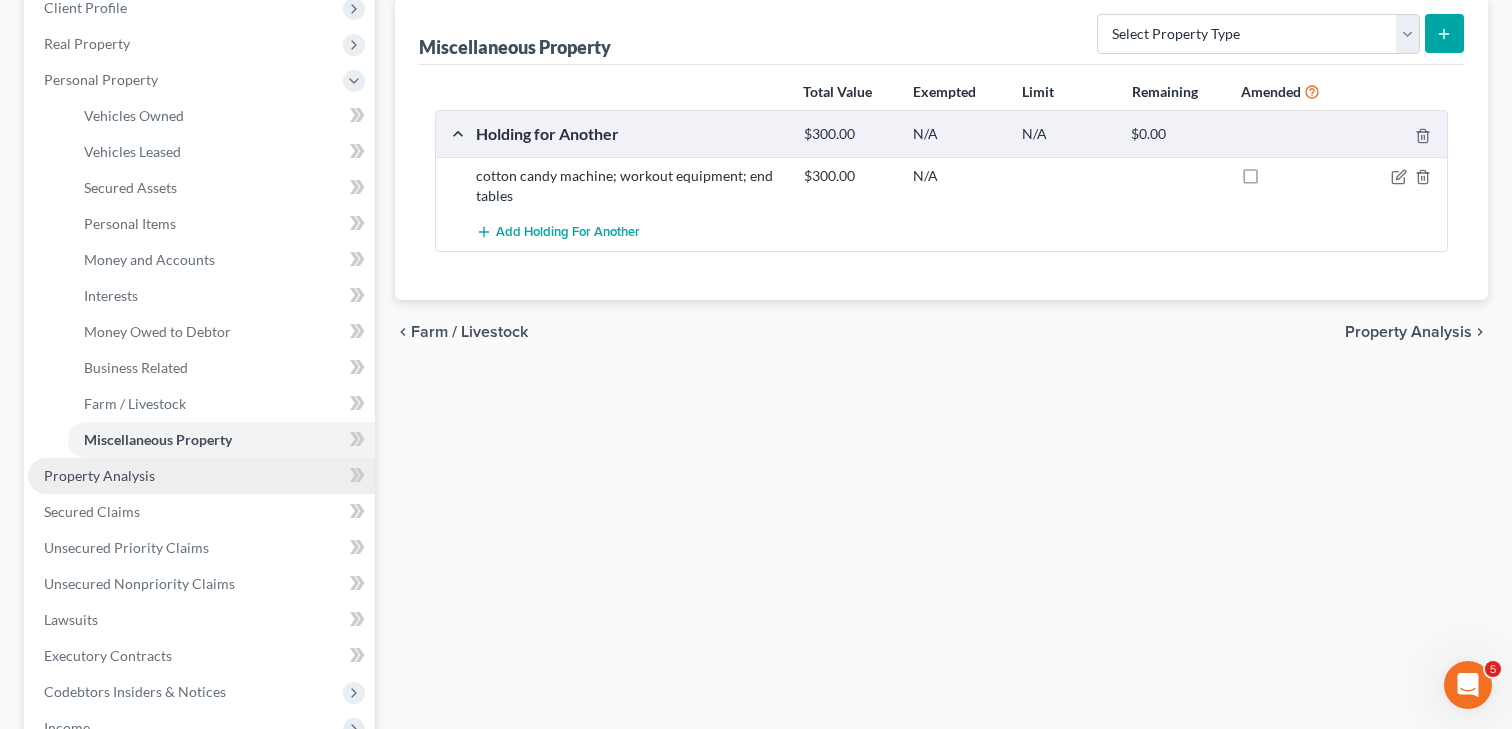 click on "Property Analysis" at bounding box center (99, 475) 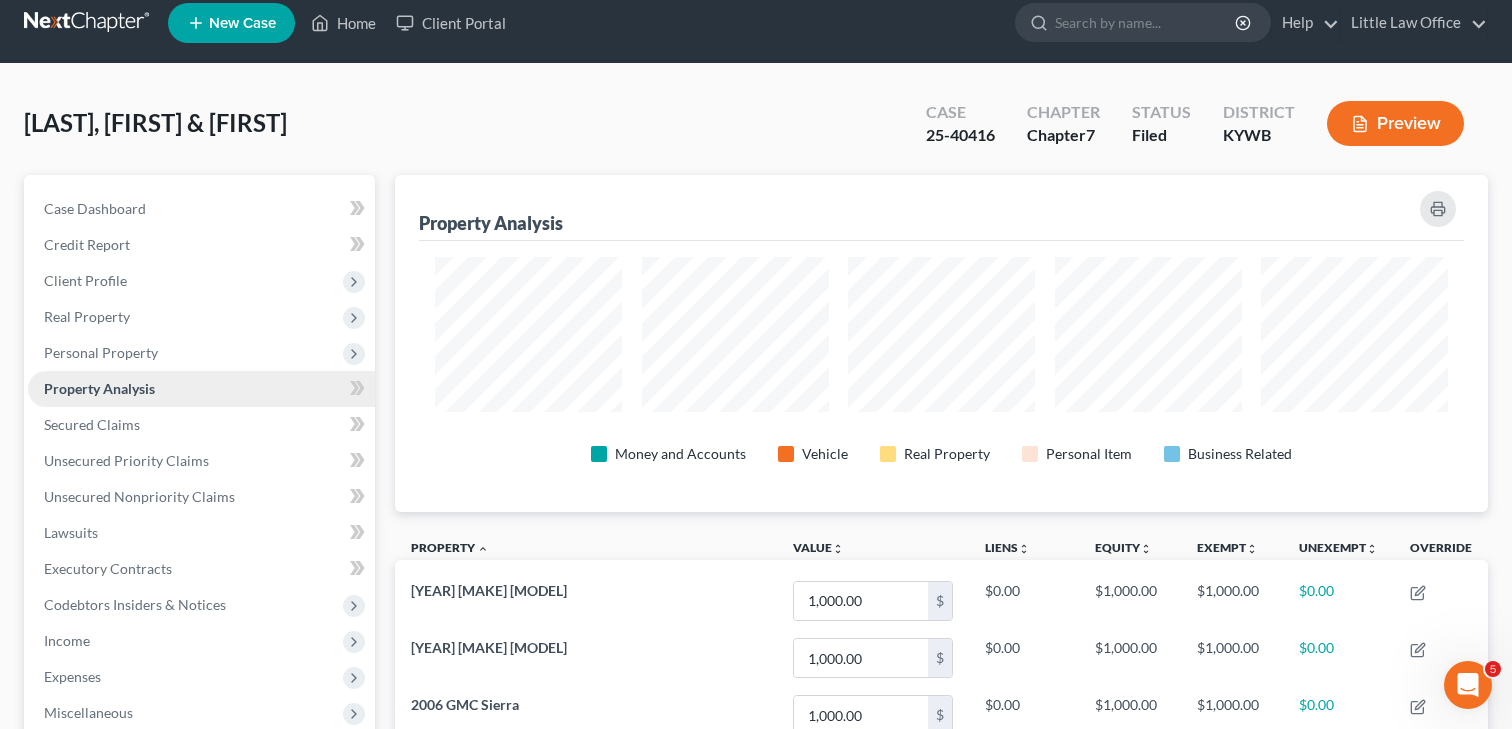 scroll, scrollTop: 0, scrollLeft: 0, axis: both 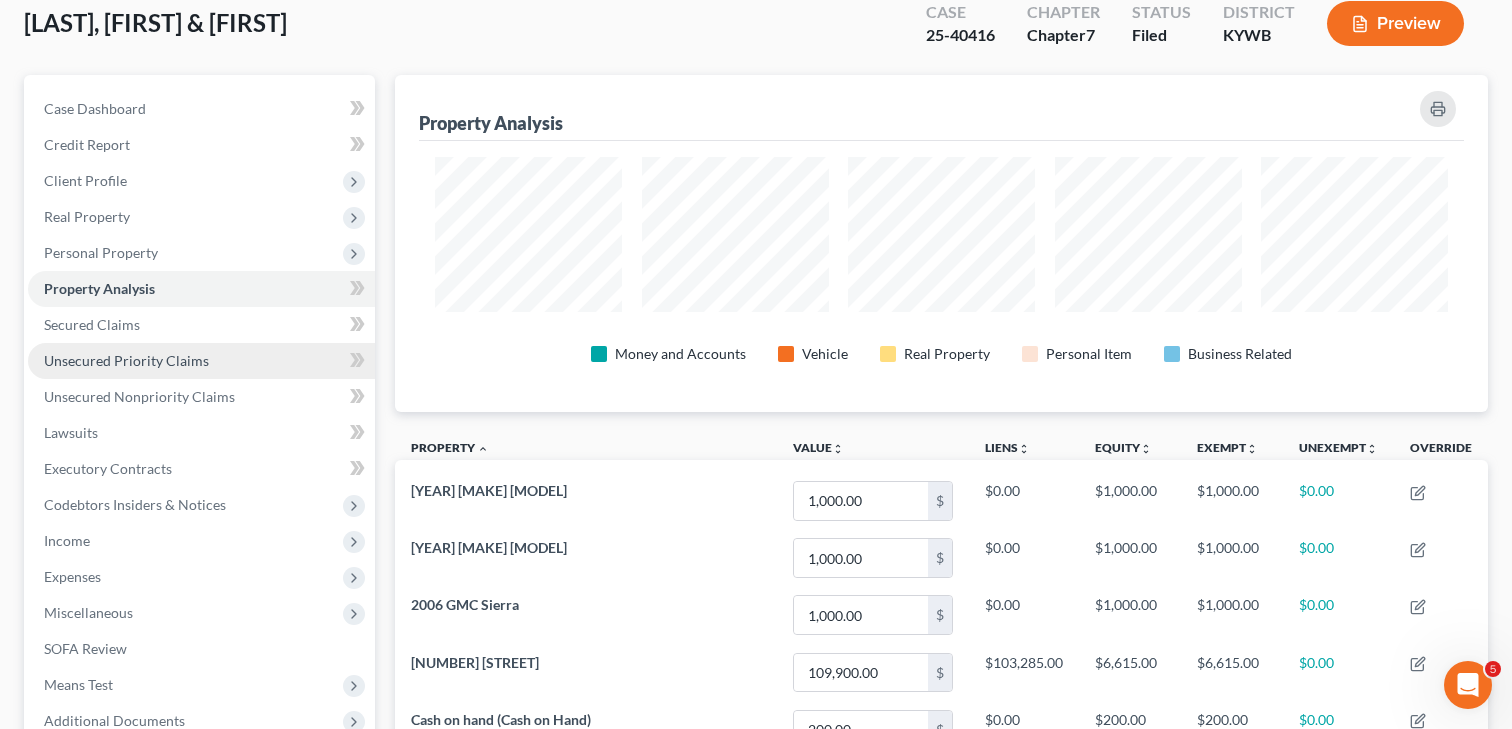 click on "Unsecured Priority Claims" at bounding box center (126, 360) 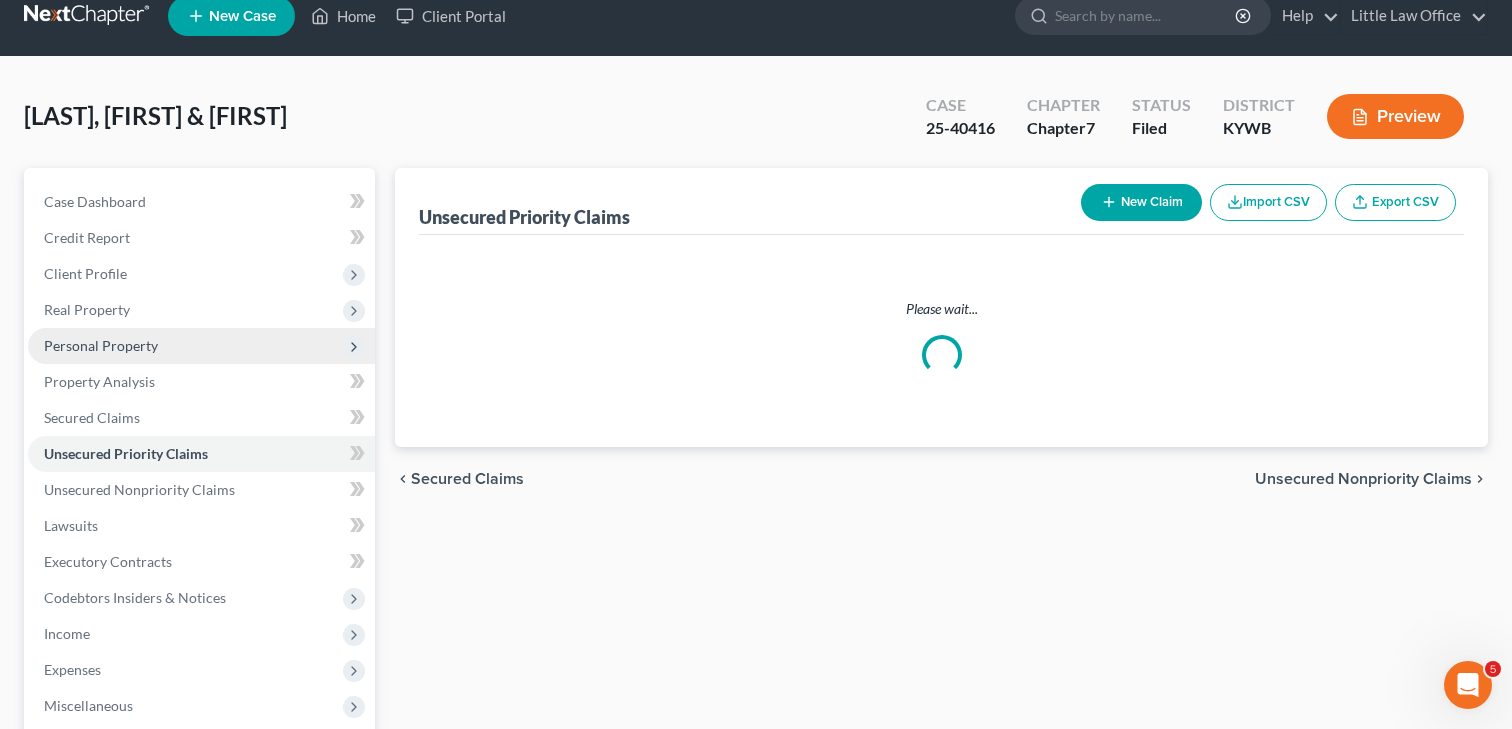 scroll, scrollTop: 0, scrollLeft: 0, axis: both 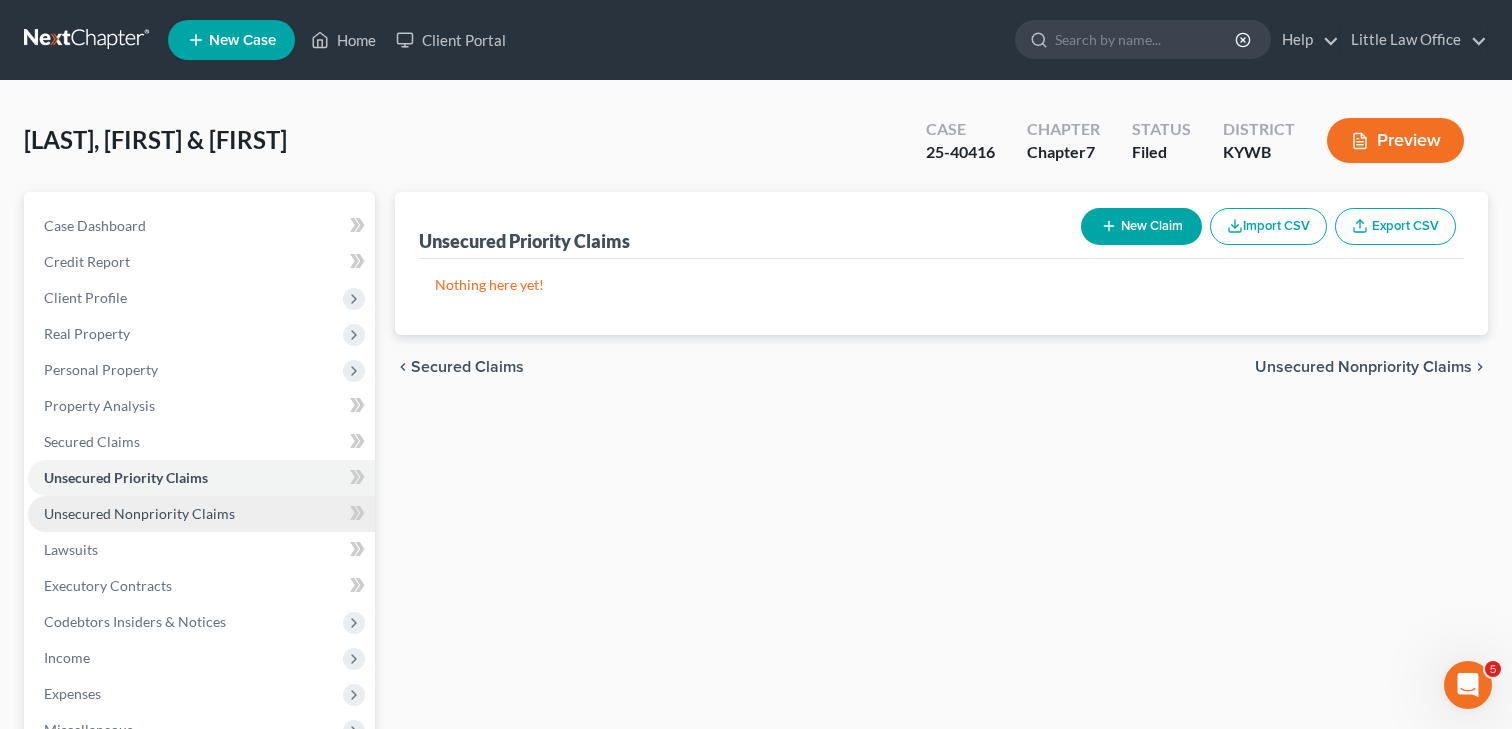click on "Unsecured Nonpriority Claims" at bounding box center (139, 513) 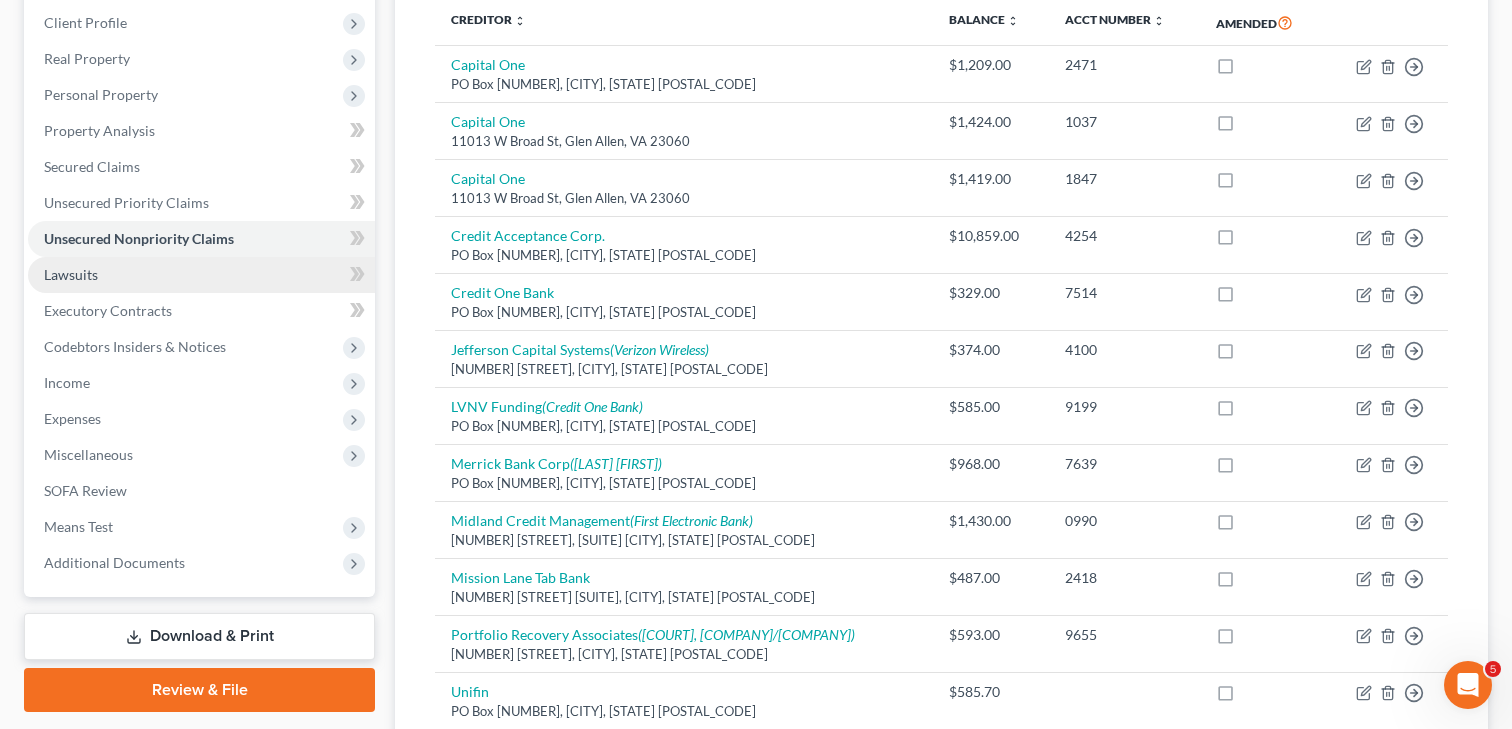 click on "Lawsuits" at bounding box center (71, 274) 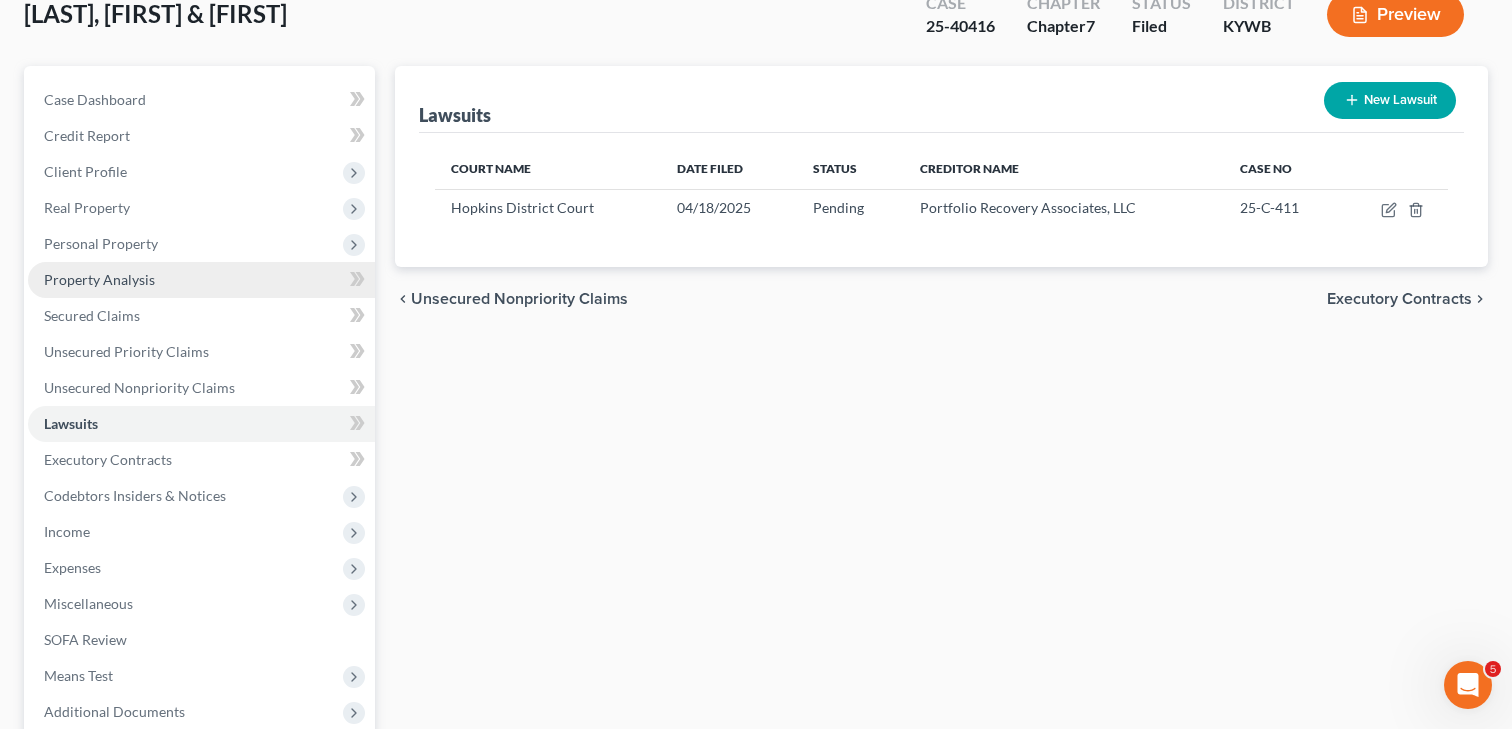 scroll, scrollTop: 144, scrollLeft: 0, axis: vertical 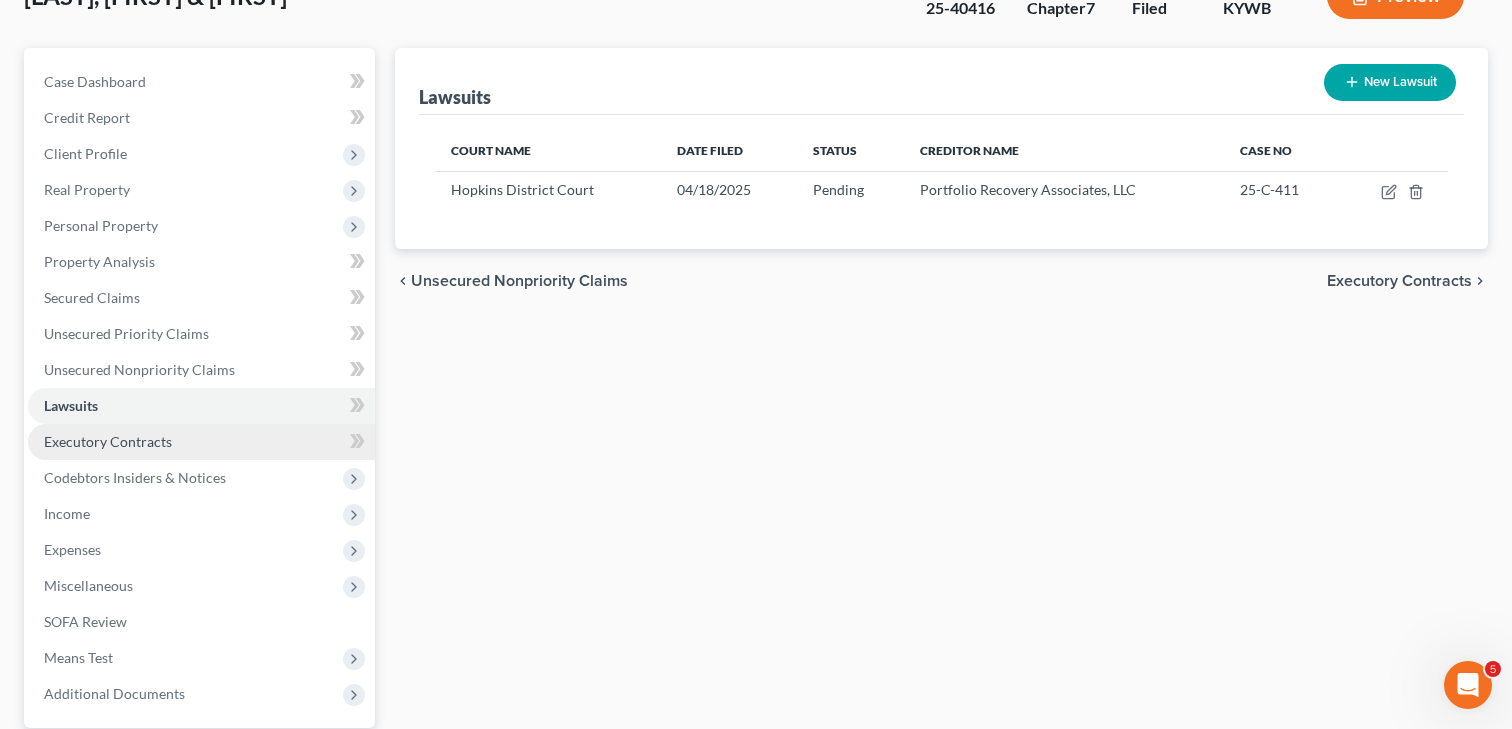 click on "Executory Contracts" at bounding box center (108, 441) 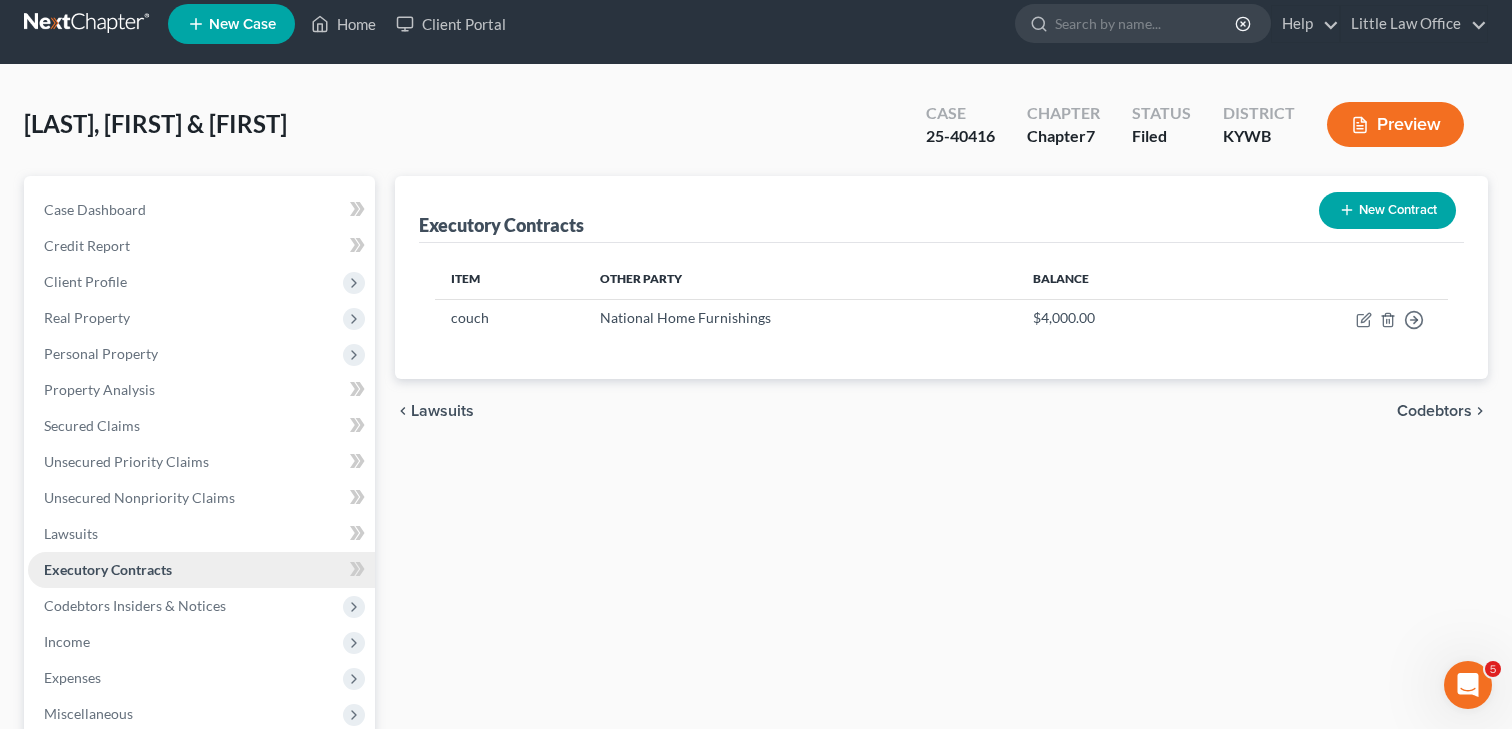 scroll, scrollTop: 0, scrollLeft: 0, axis: both 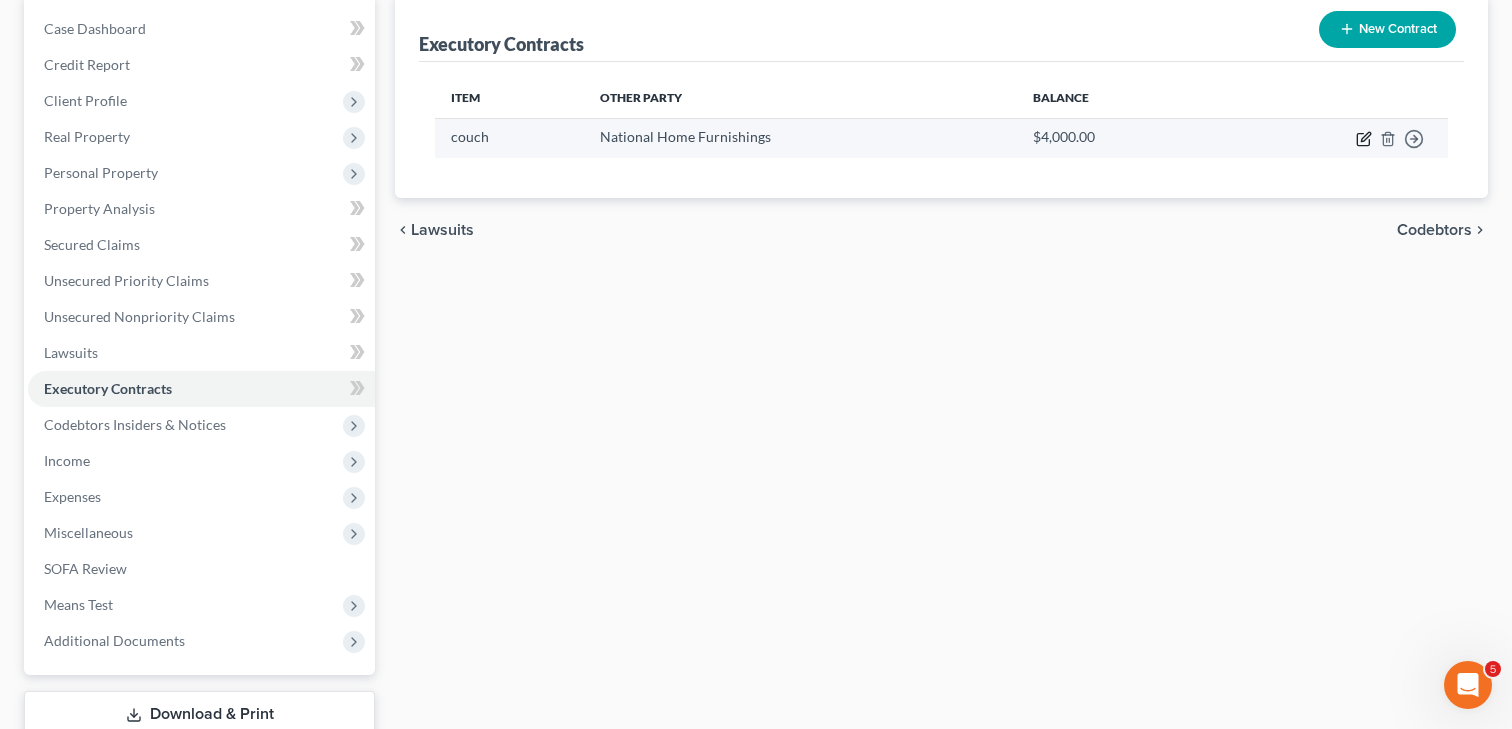 click 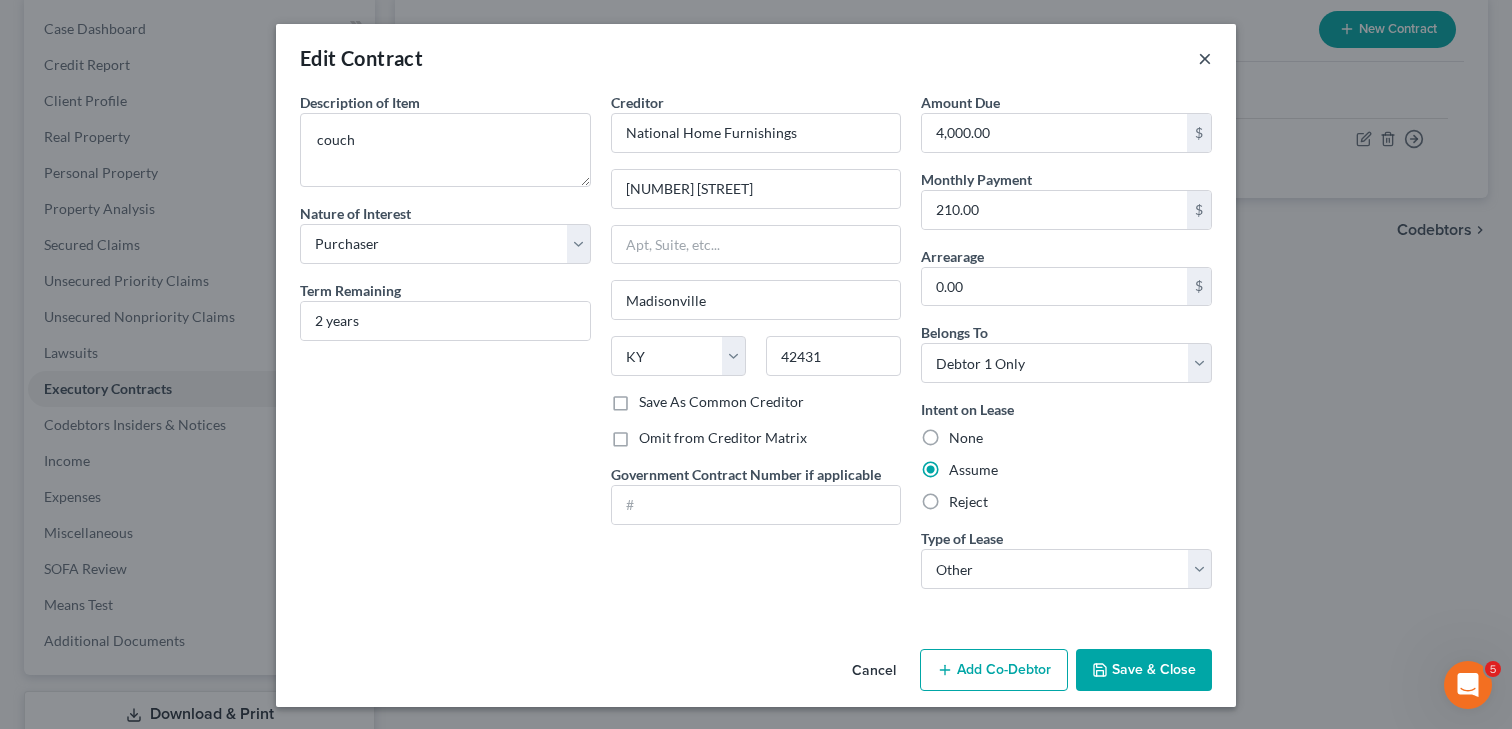 click on "×" at bounding box center [1205, 58] 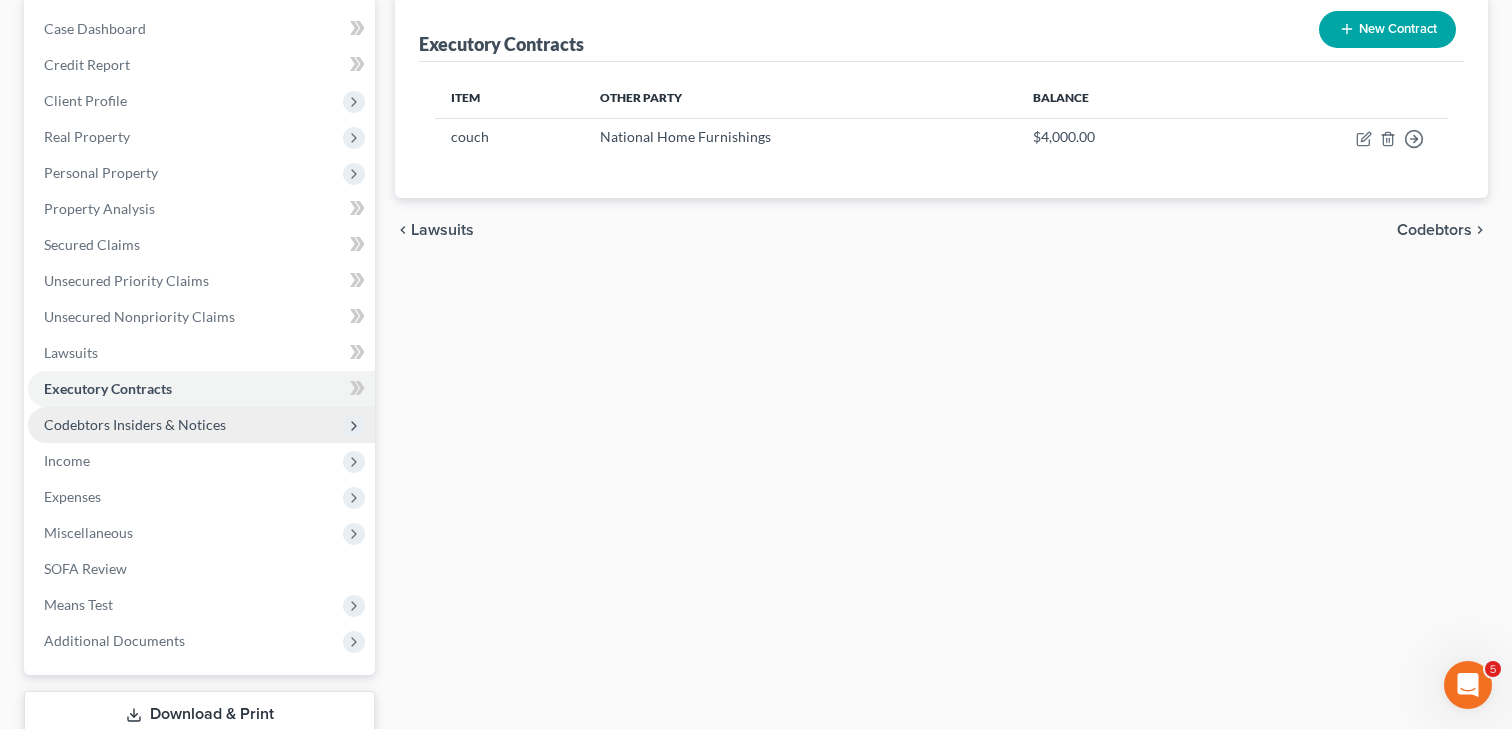 click on "Codebtors Insiders & Notices" at bounding box center (135, 424) 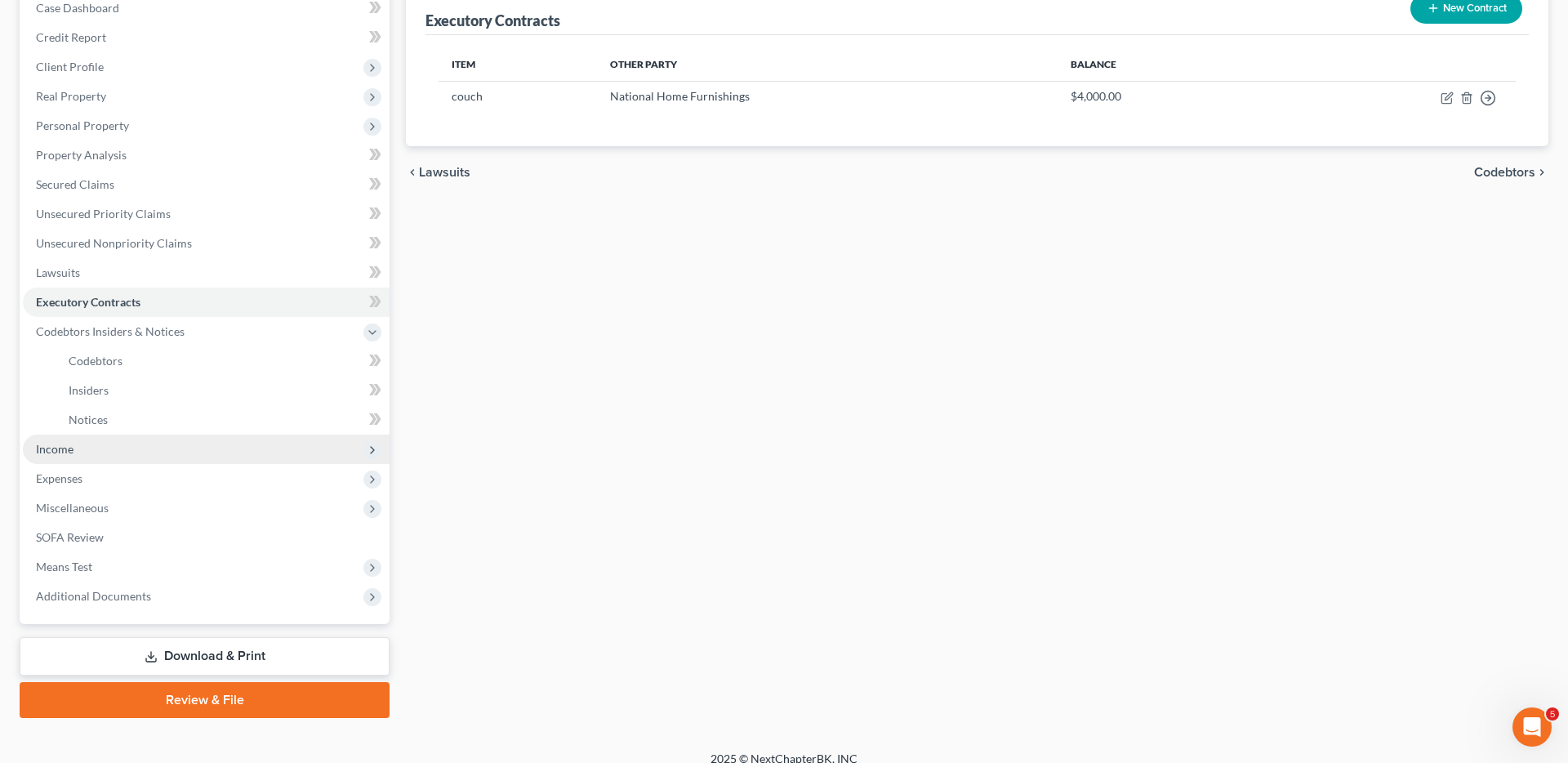 click on "Income" at bounding box center [206, 449] 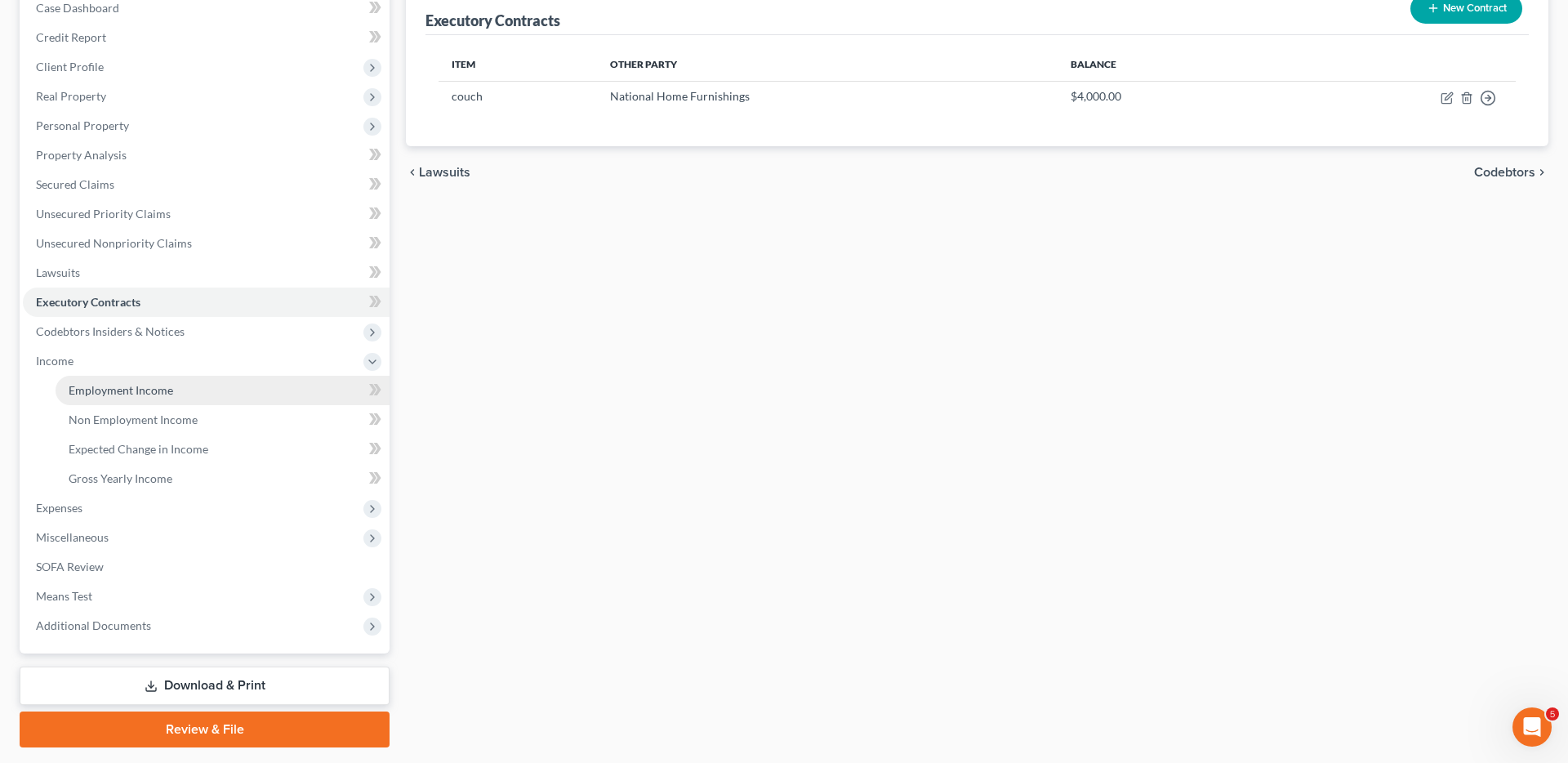 click on "Employment Income" at bounding box center (121, 390) 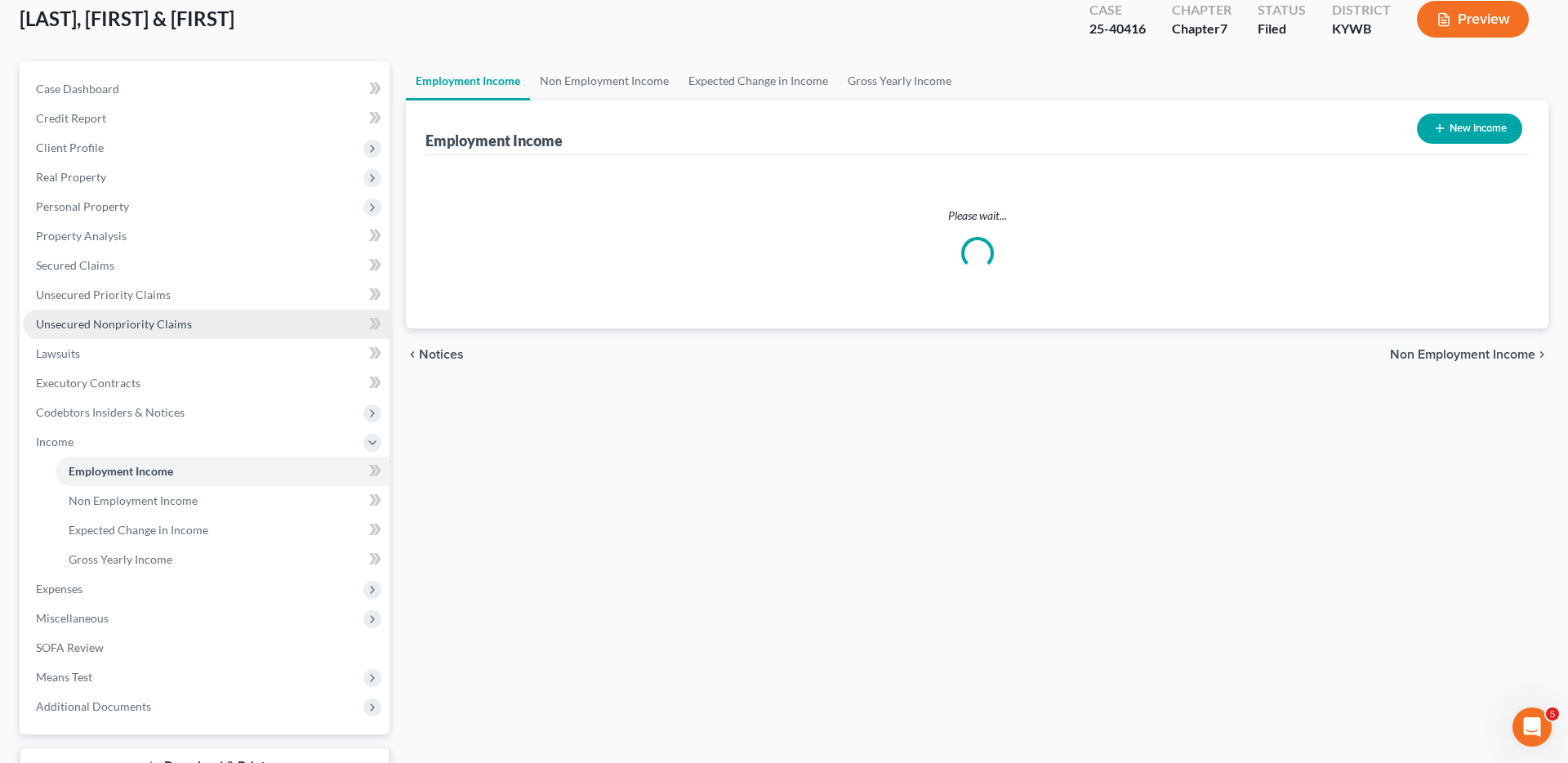scroll, scrollTop: 0, scrollLeft: 0, axis: both 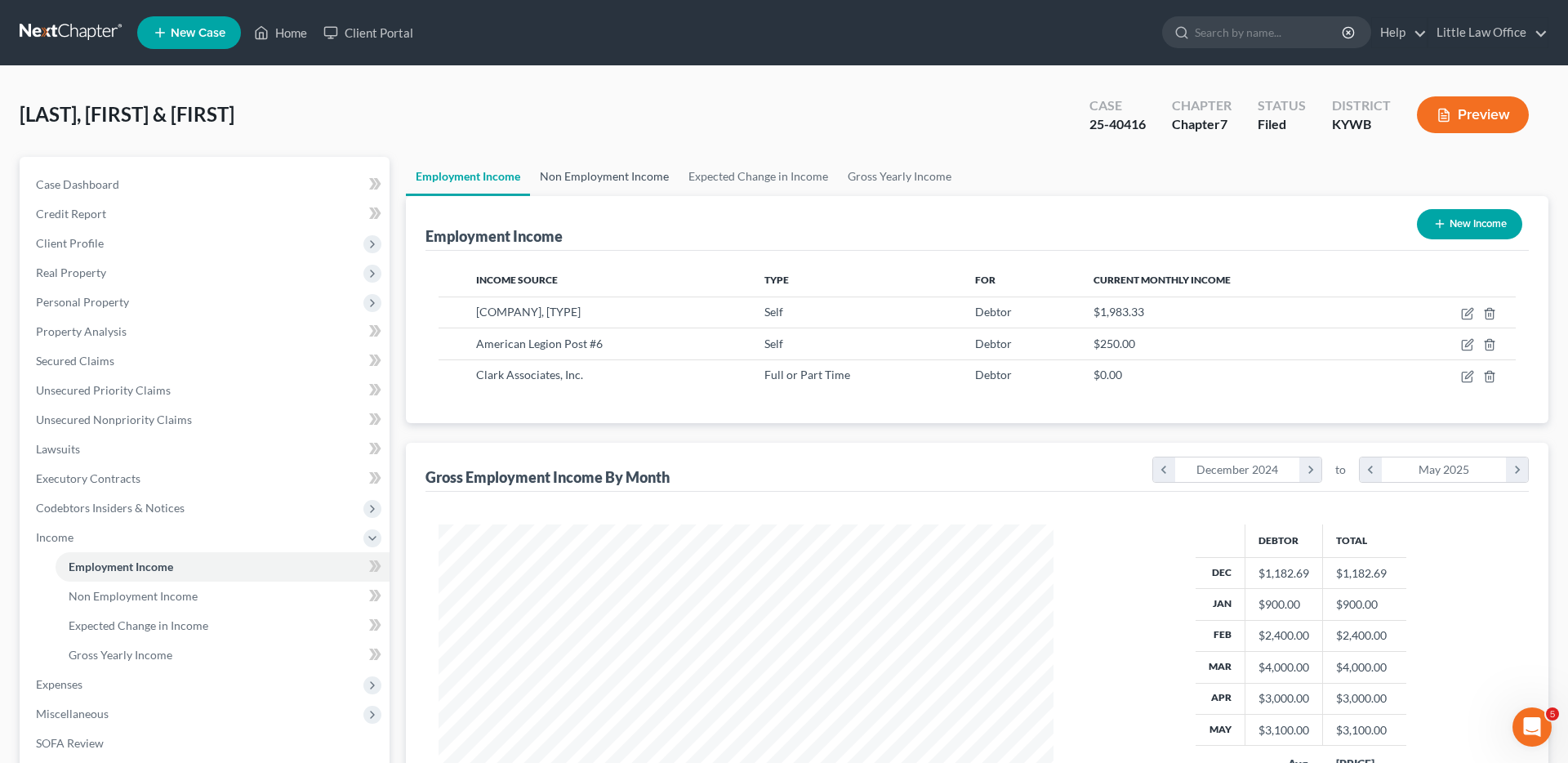 click on "Non Employment Income" at bounding box center [604, 176] 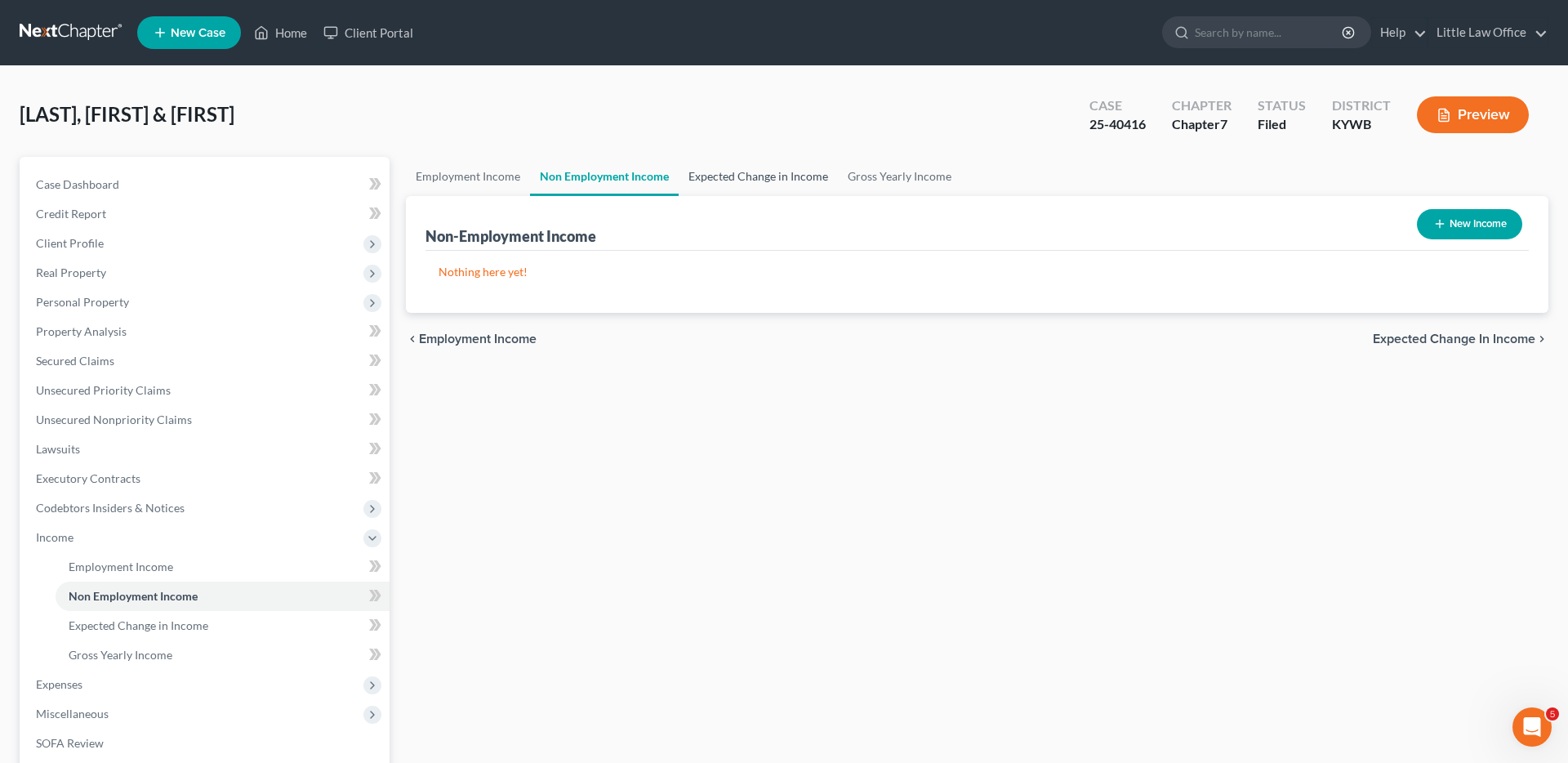 drag, startPoint x: 702, startPoint y: 181, endPoint x: 691, endPoint y: 182, distance: 11.045361 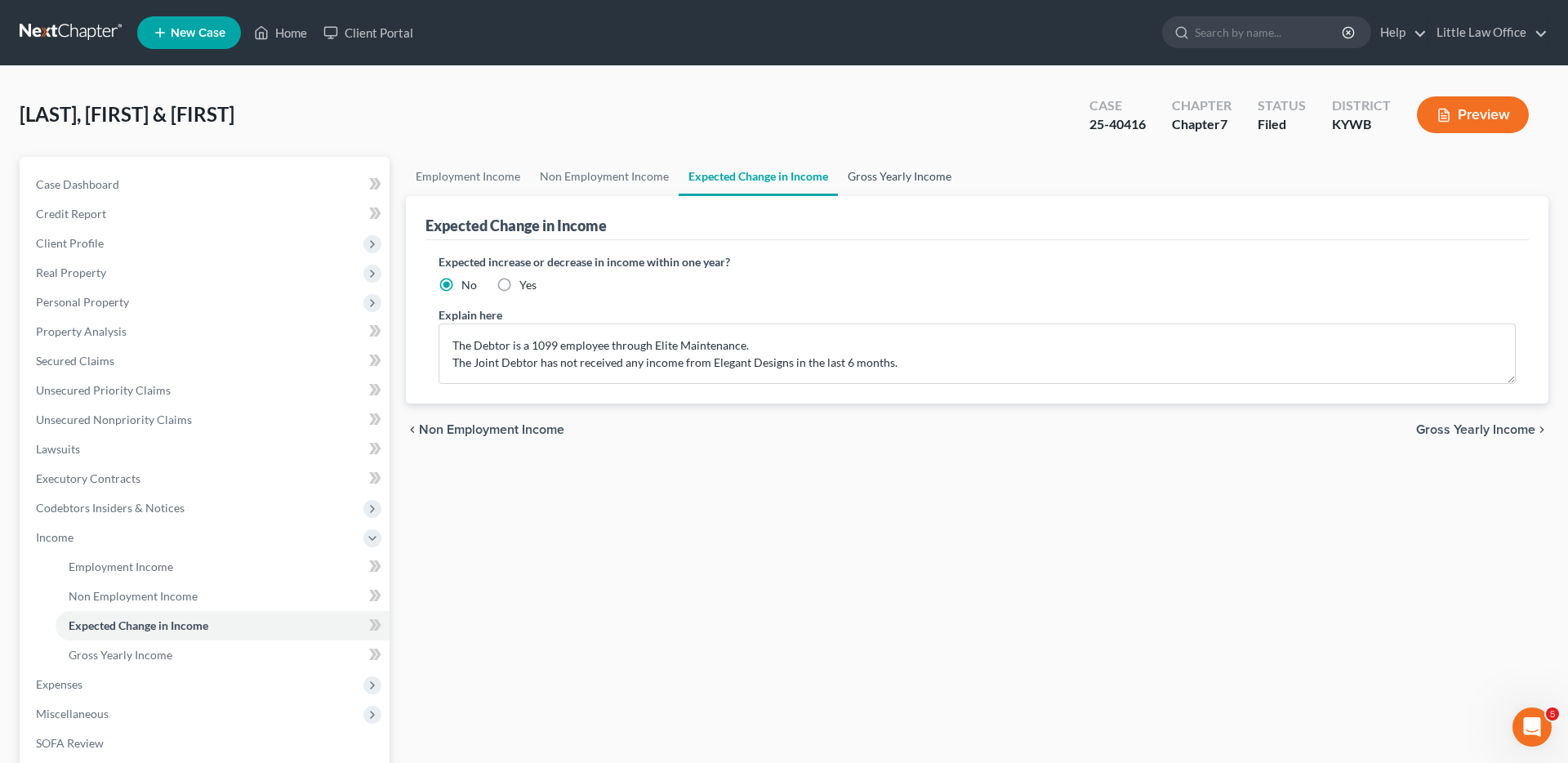 click on "Gross Yearly Income" at bounding box center (899, 176) 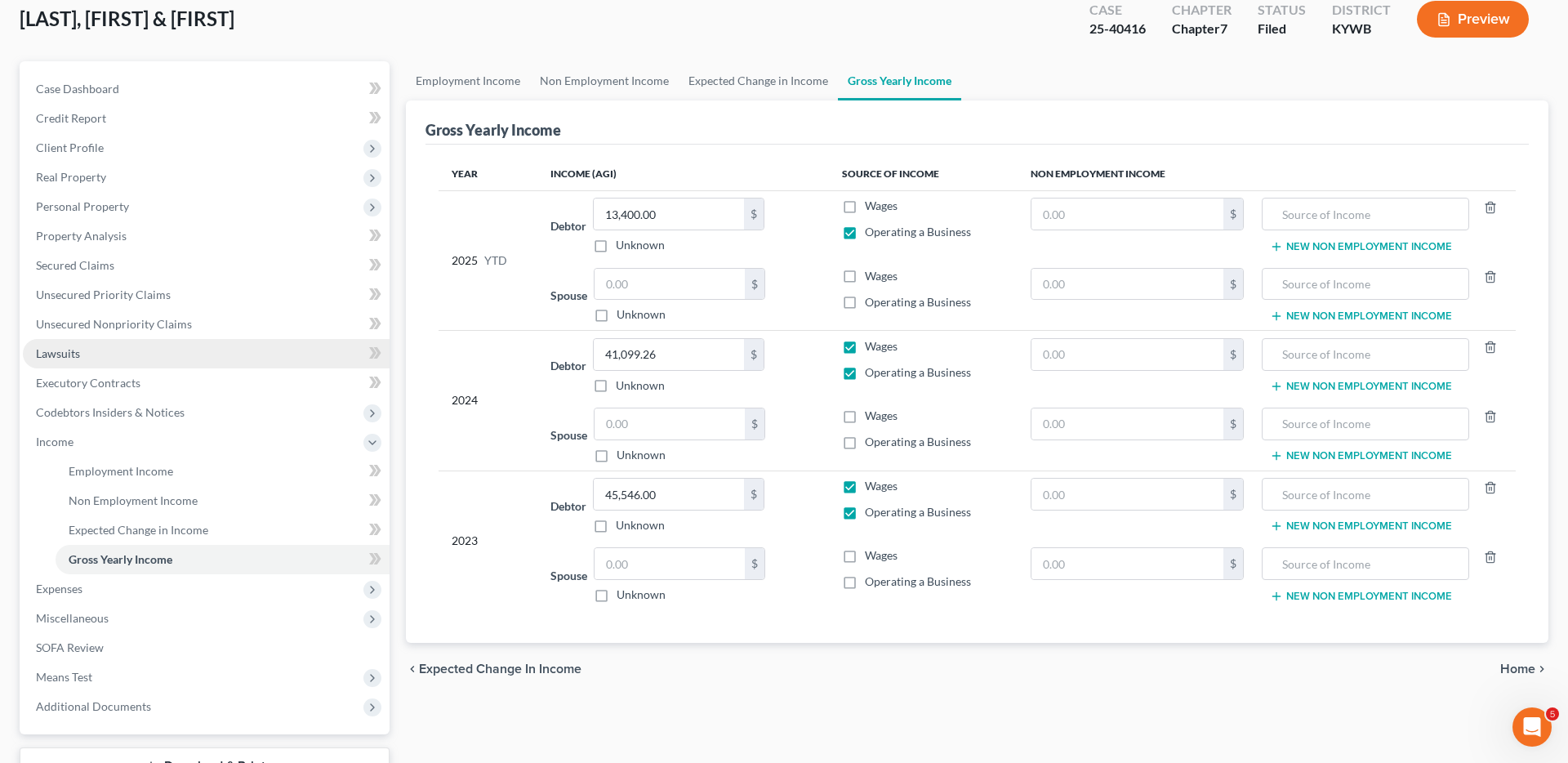 scroll, scrollTop: 223, scrollLeft: 0, axis: vertical 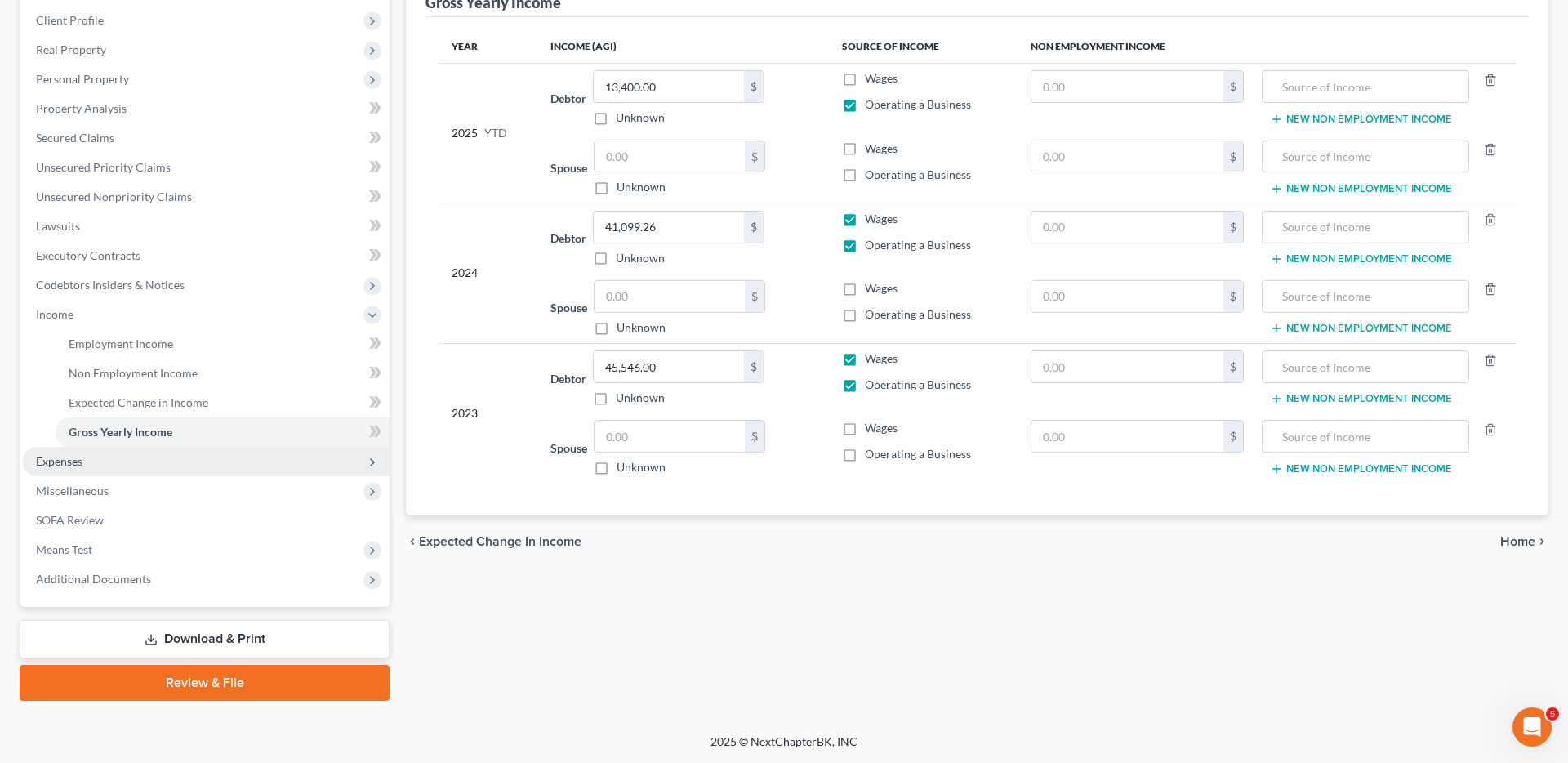 click on "Expenses" at bounding box center [206, 462] 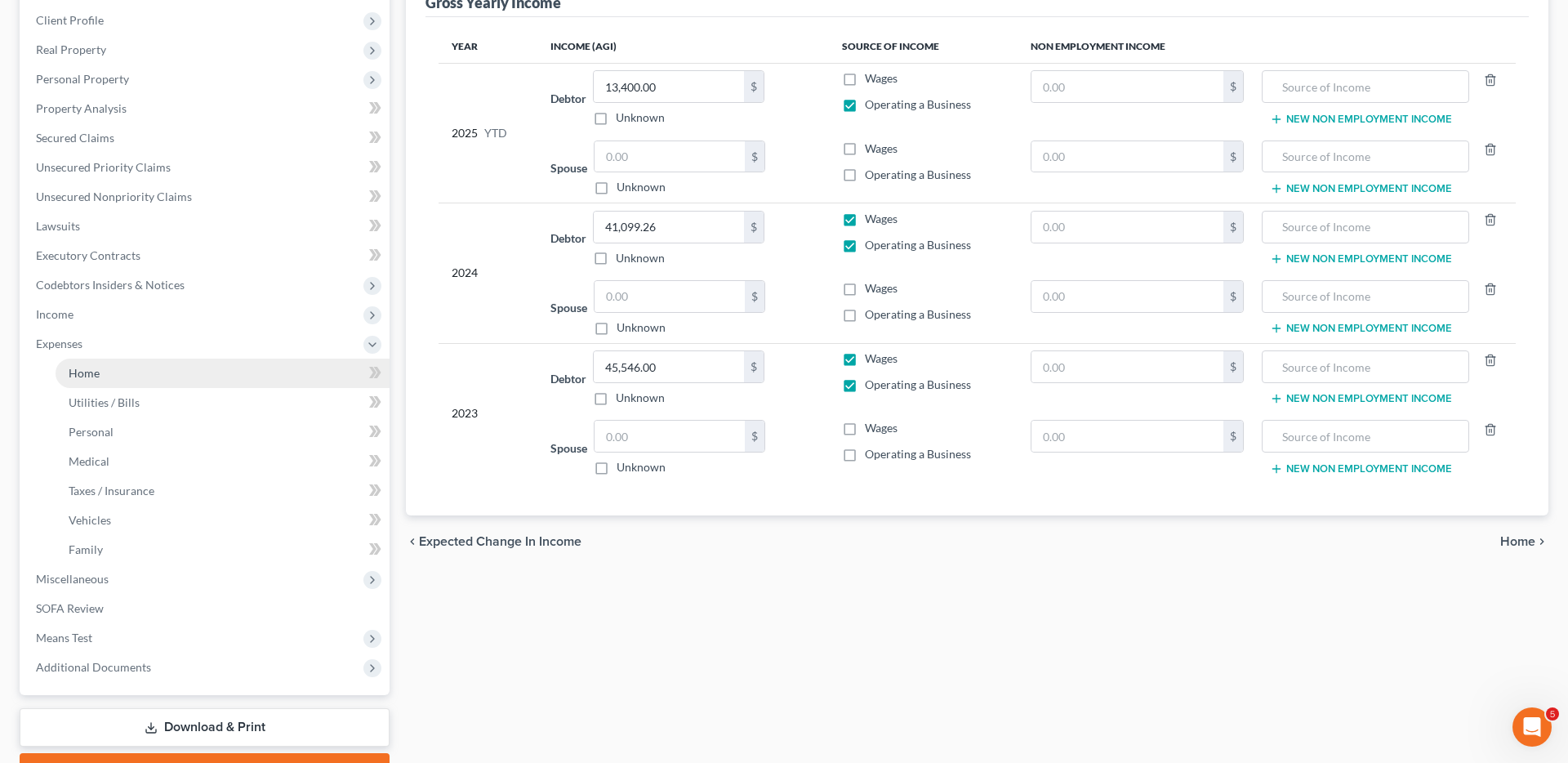 click on "Home" at bounding box center [84, 373] 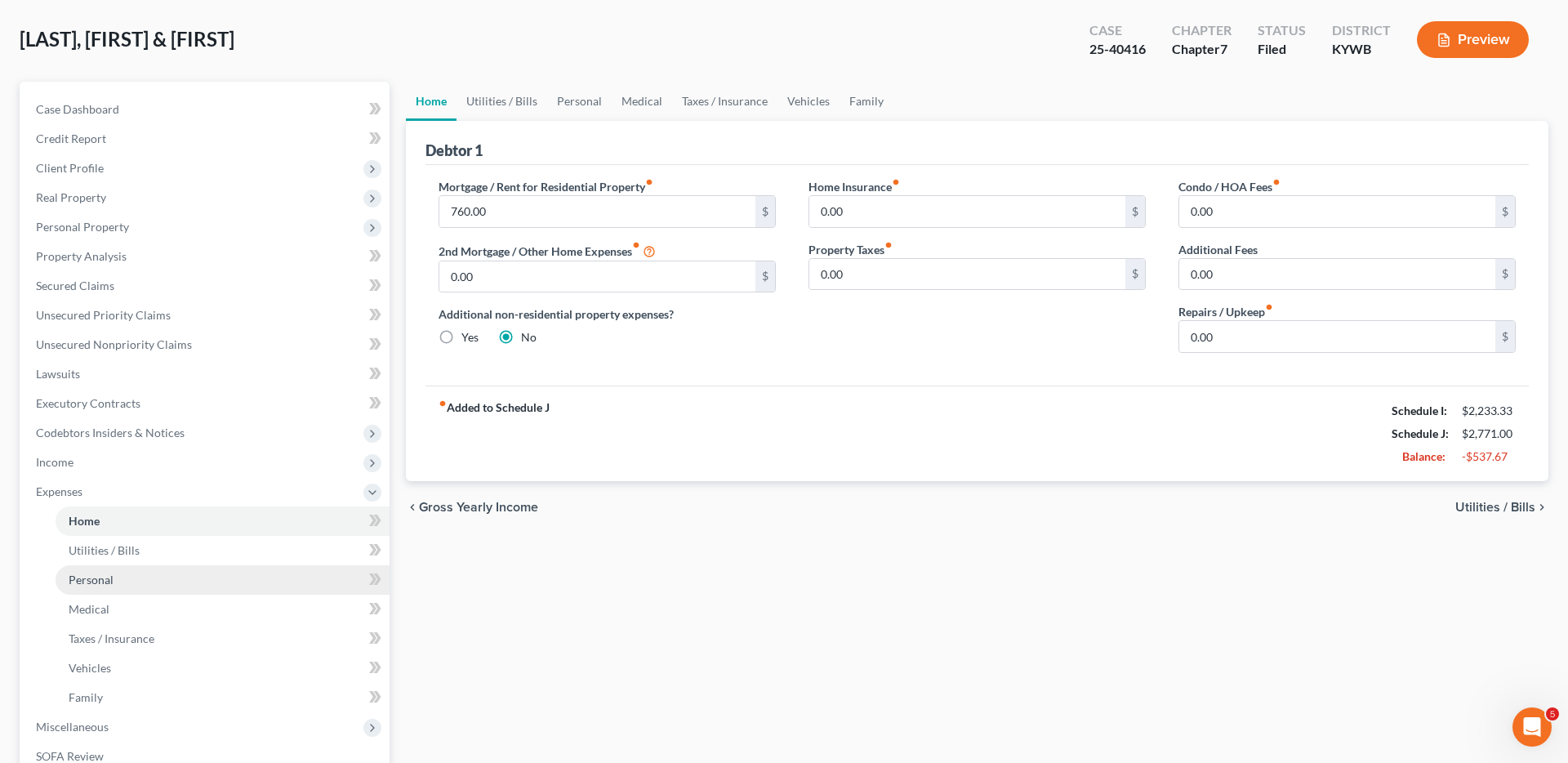 scroll, scrollTop: 77, scrollLeft: 0, axis: vertical 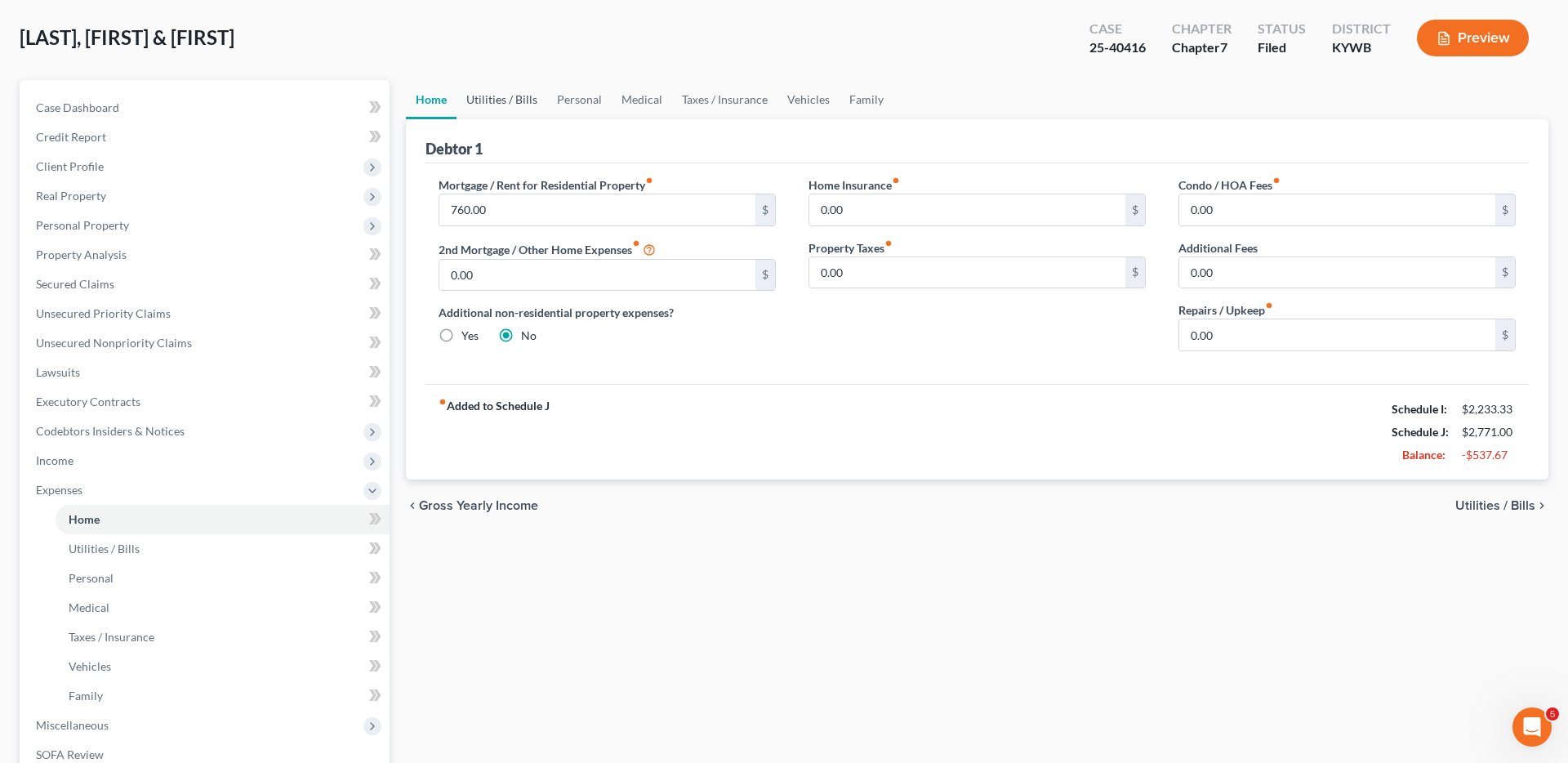 click on "Utilities / Bills" at bounding box center [501, 100] 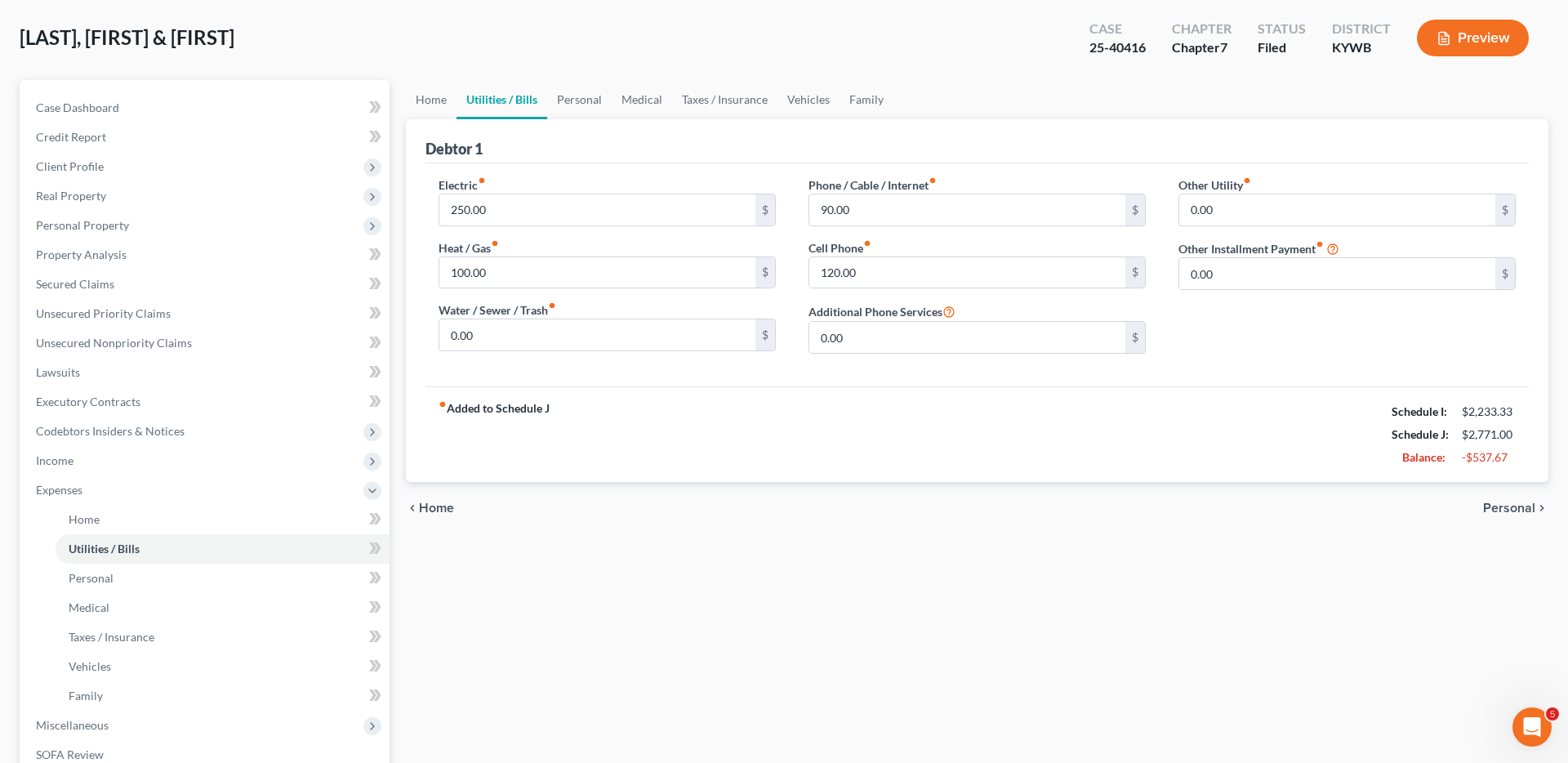 scroll, scrollTop: 0, scrollLeft: 0, axis: both 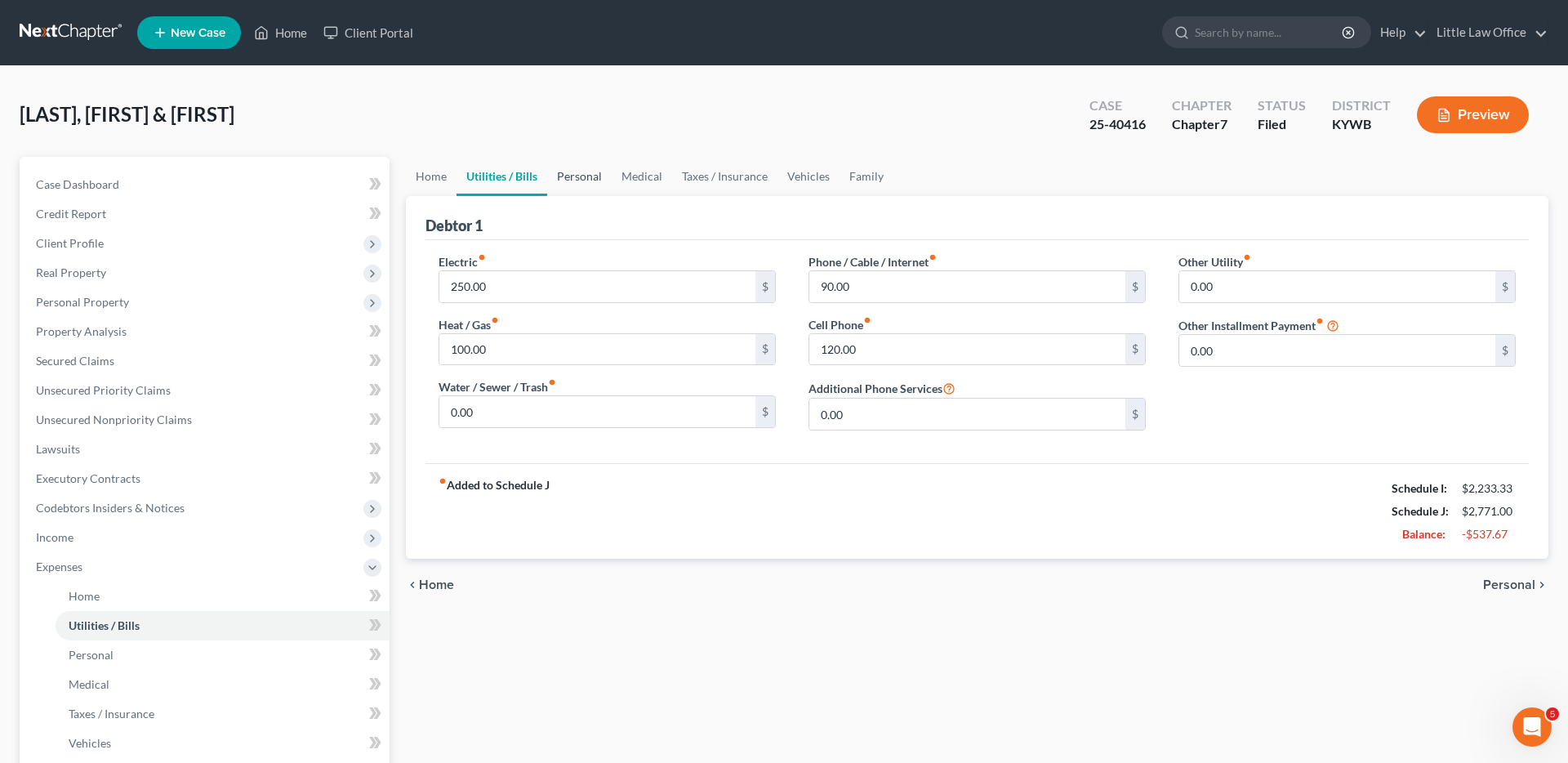 click on "Personal" at bounding box center [579, 176] 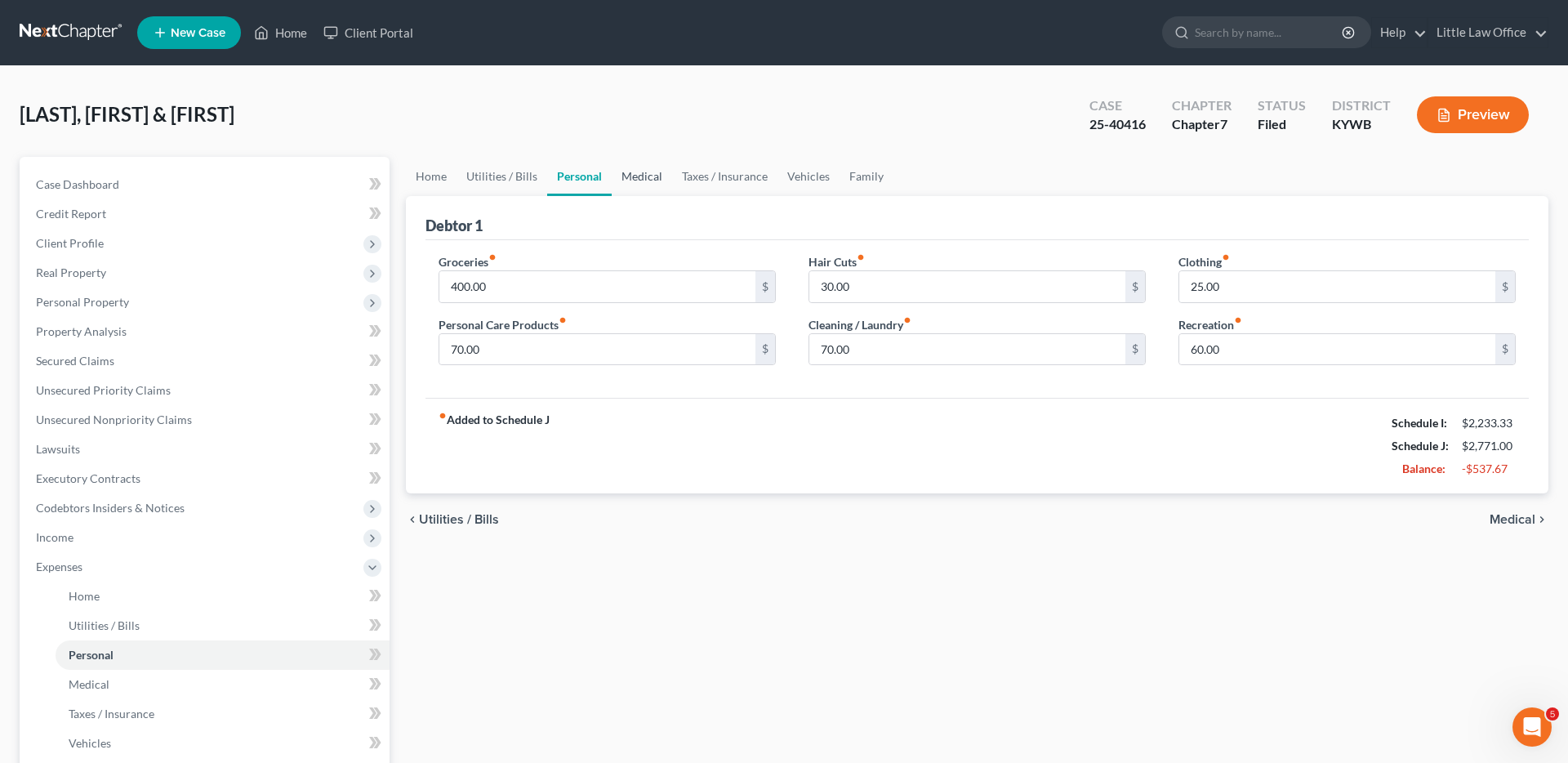 click on "Medical" at bounding box center (642, 176) 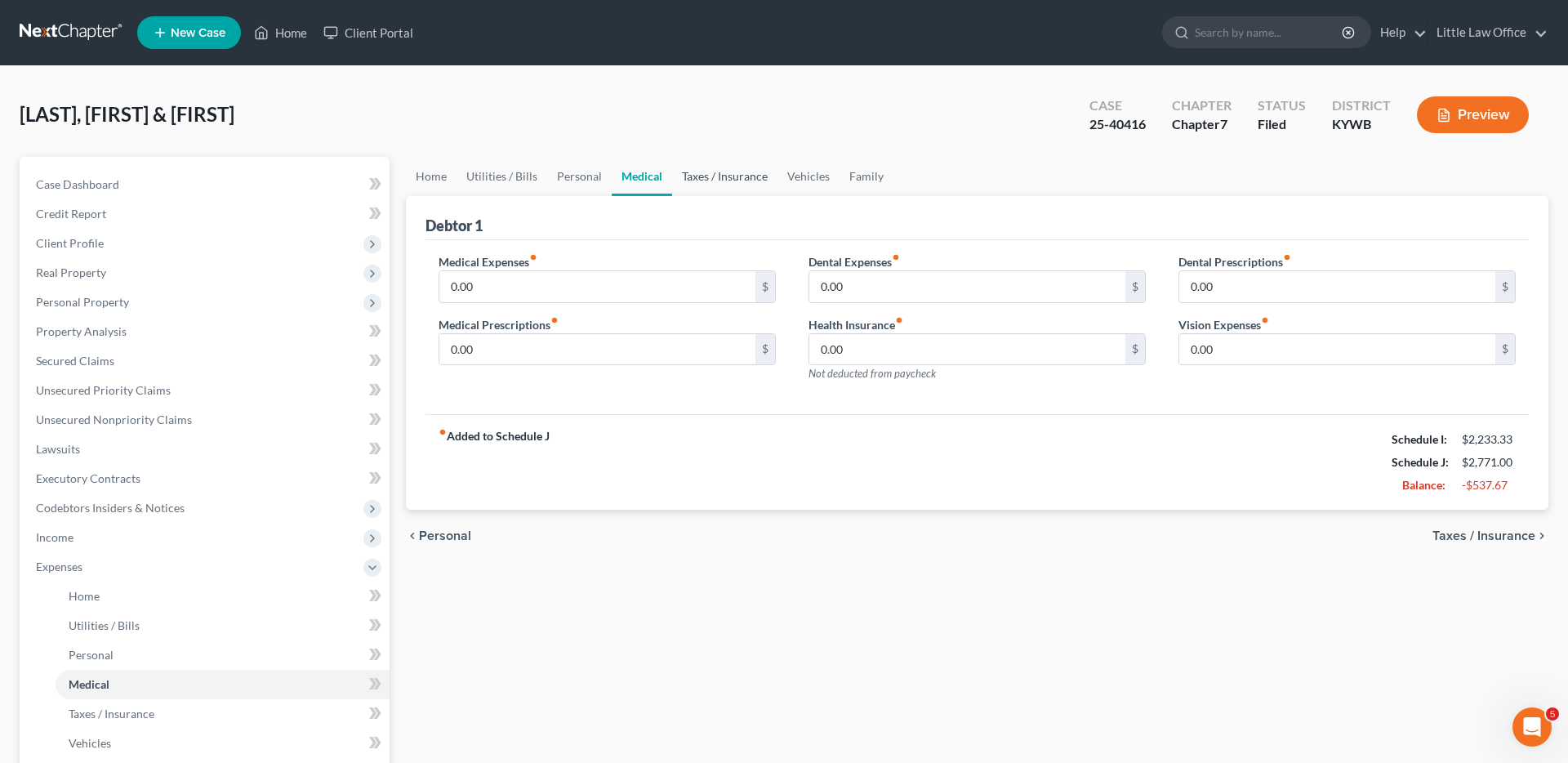 drag, startPoint x: 715, startPoint y: 177, endPoint x: 707, endPoint y: 180, distance: 8.544004 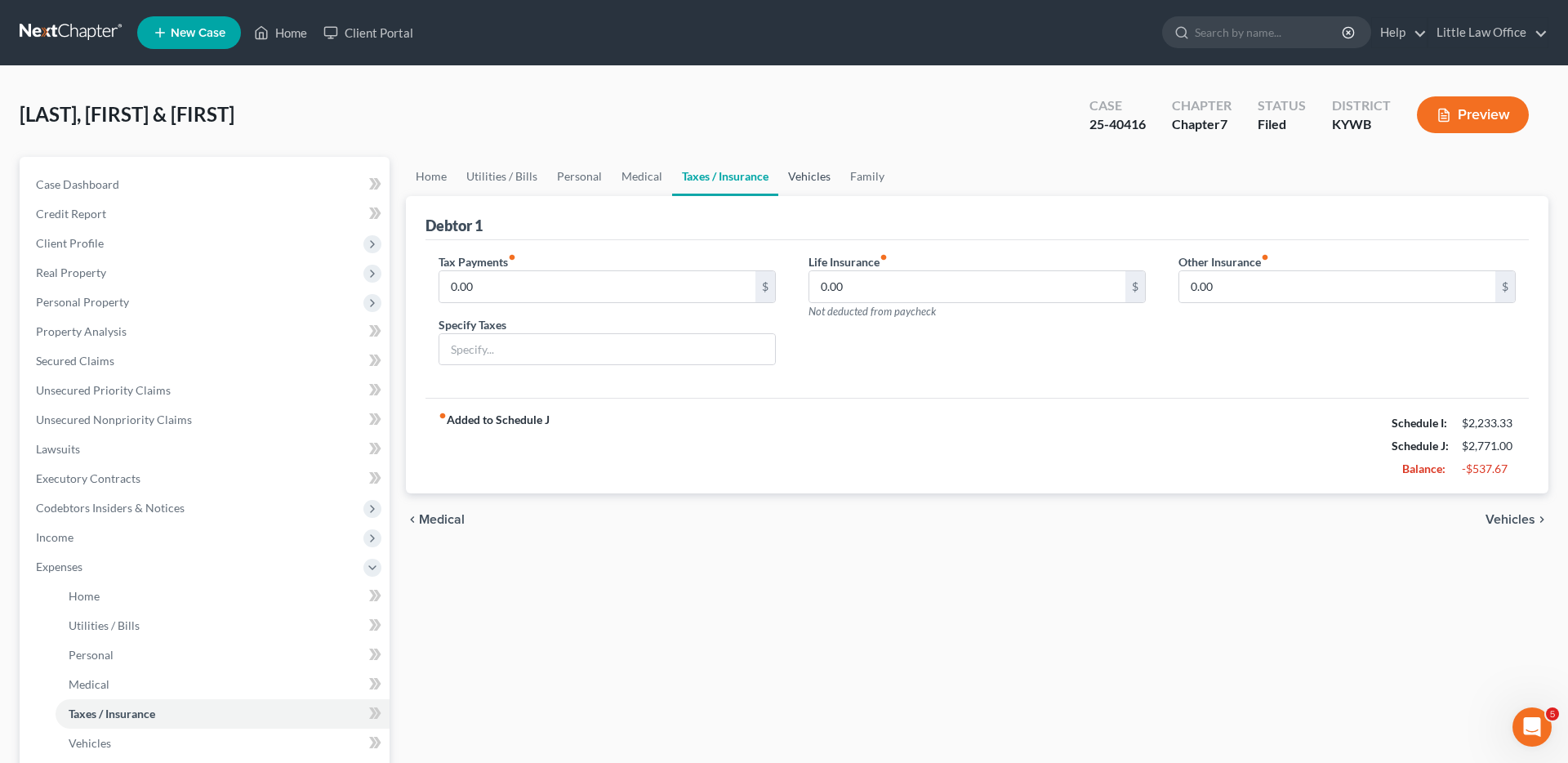 click on "Vehicles" at bounding box center [809, 176] 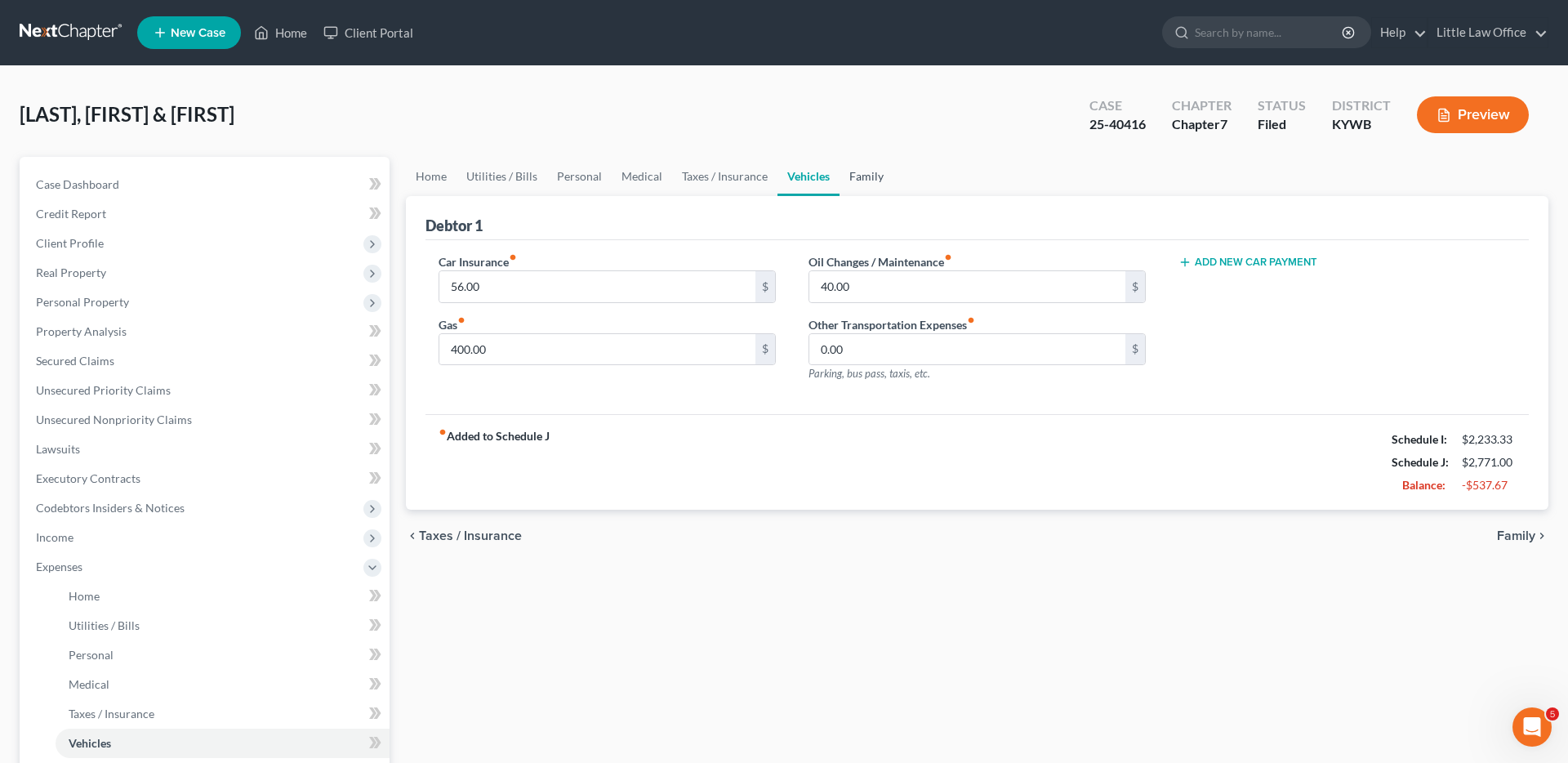 click on "Family" at bounding box center [866, 176] 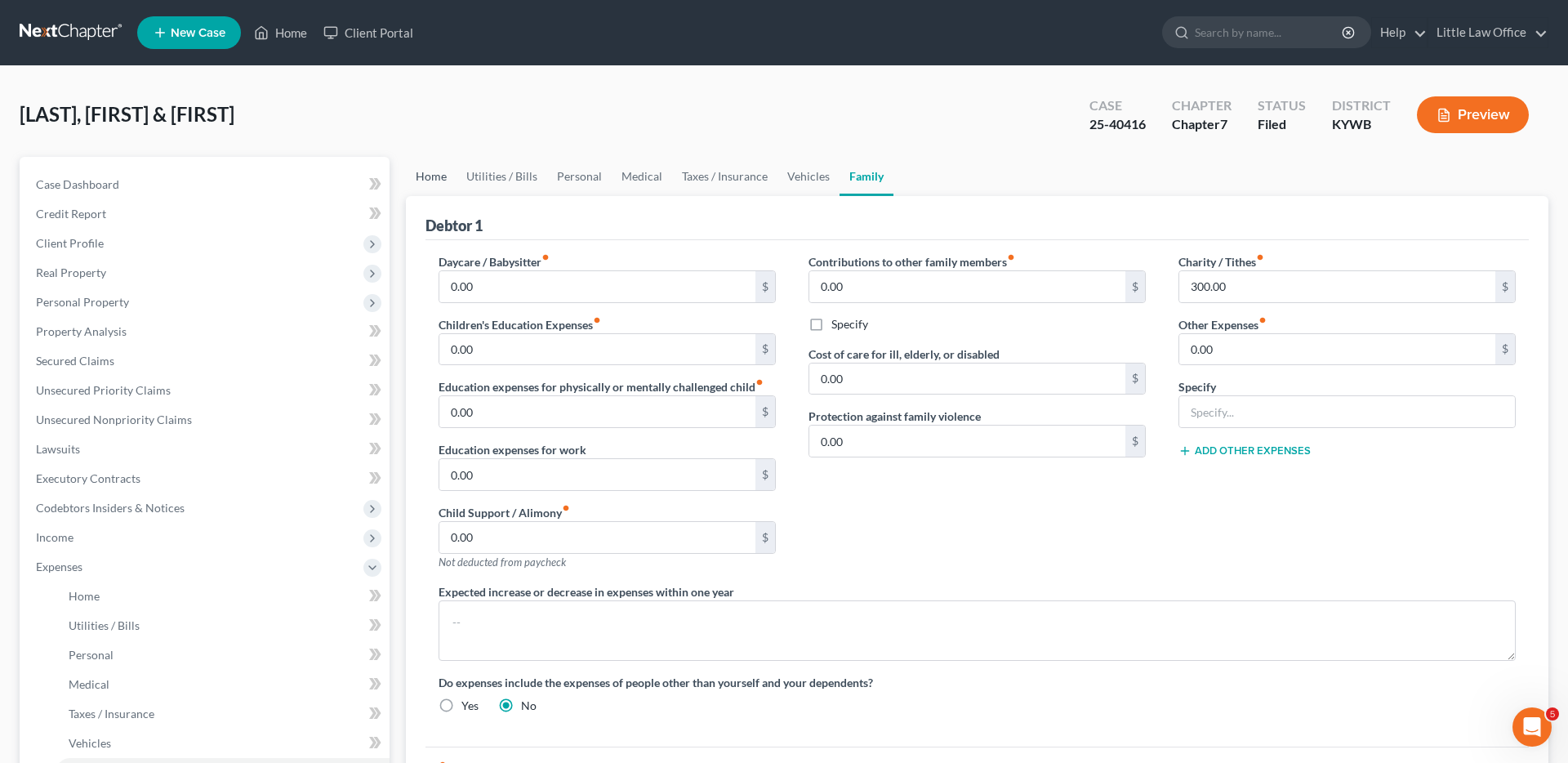 click on "Home" at bounding box center (431, 176) 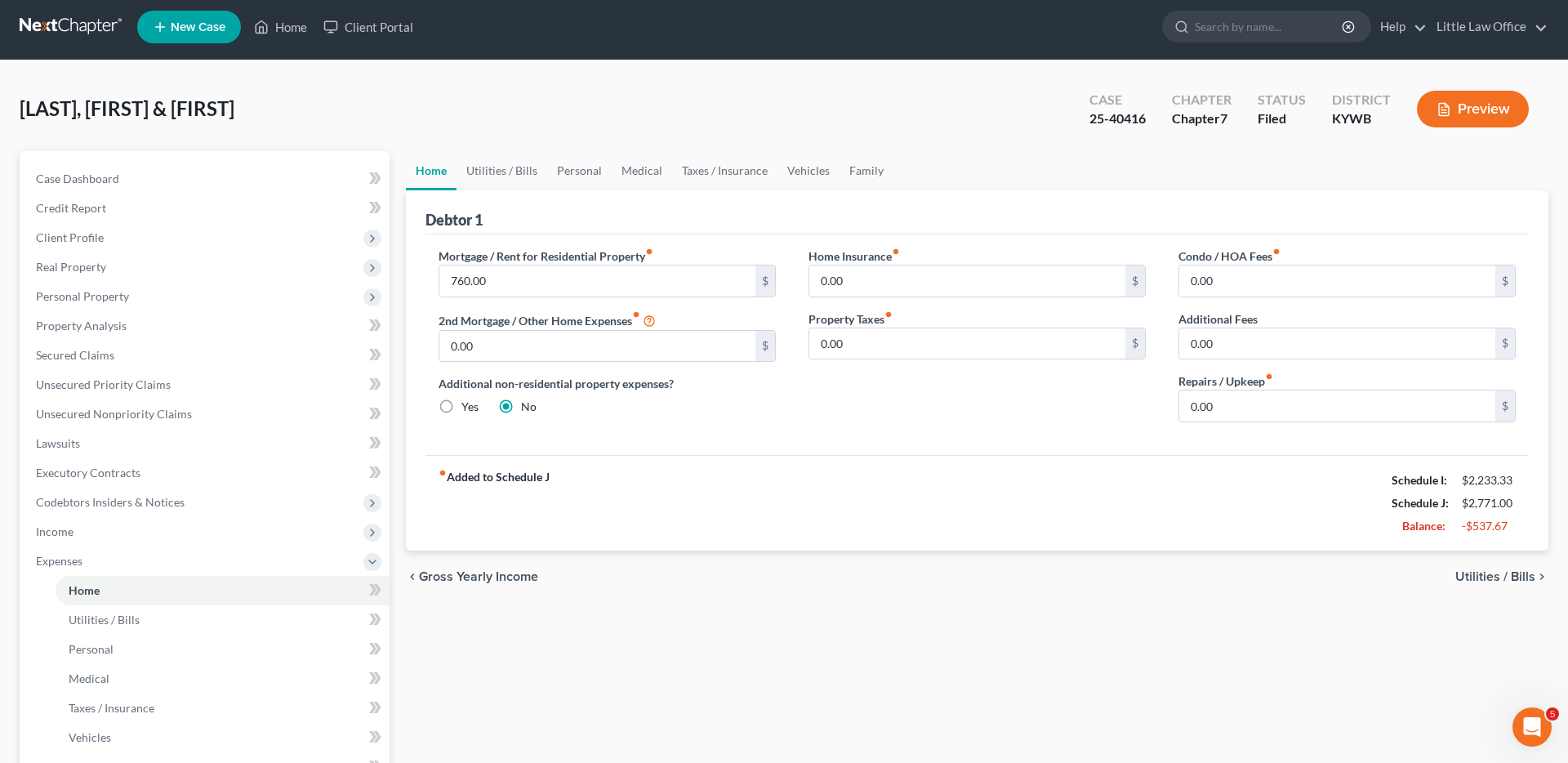 scroll, scrollTop: 27, scrollLeft: 0, axis: vertical 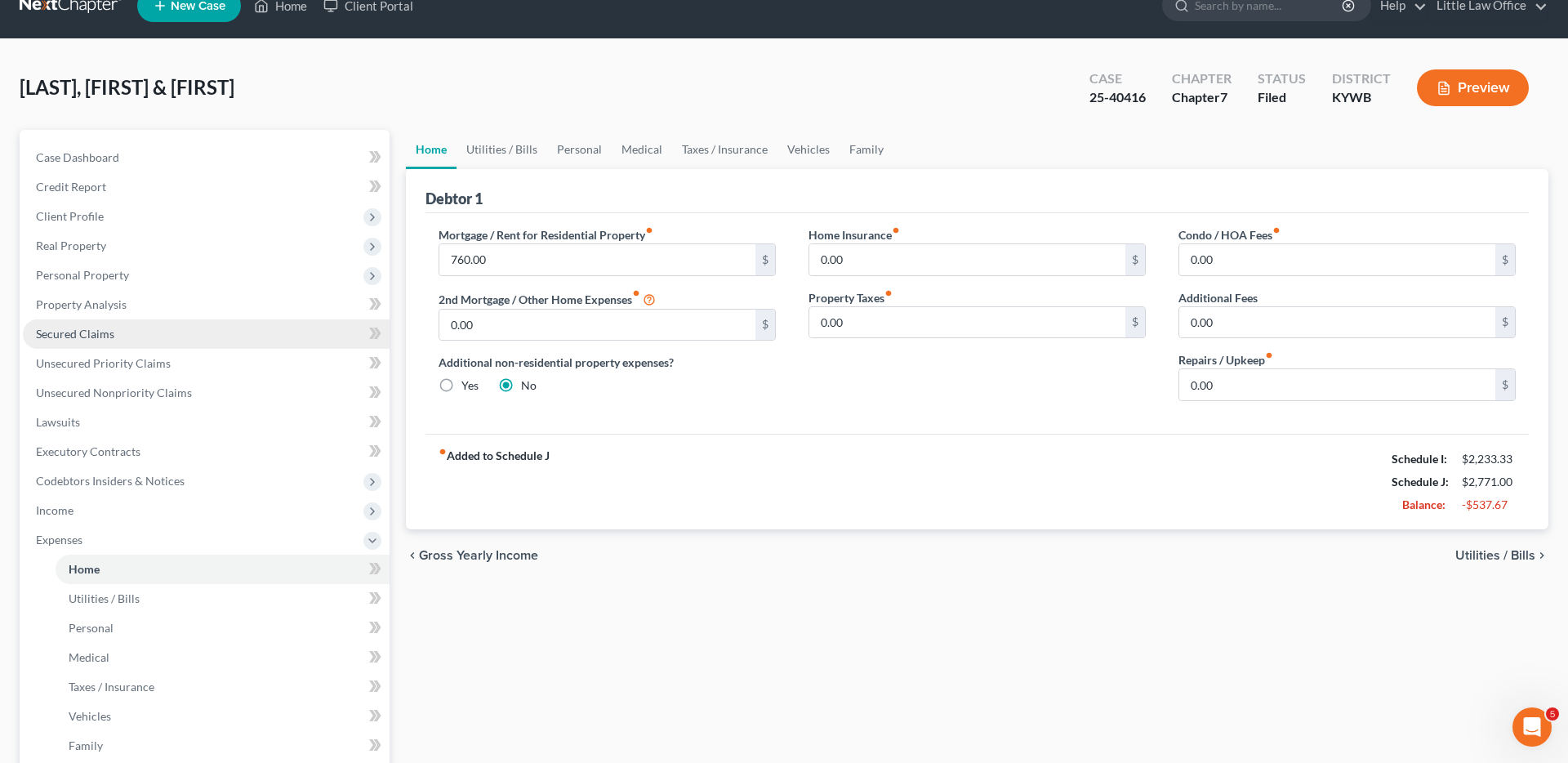 click on "Secured Claims" at bounding box center [206, 334] 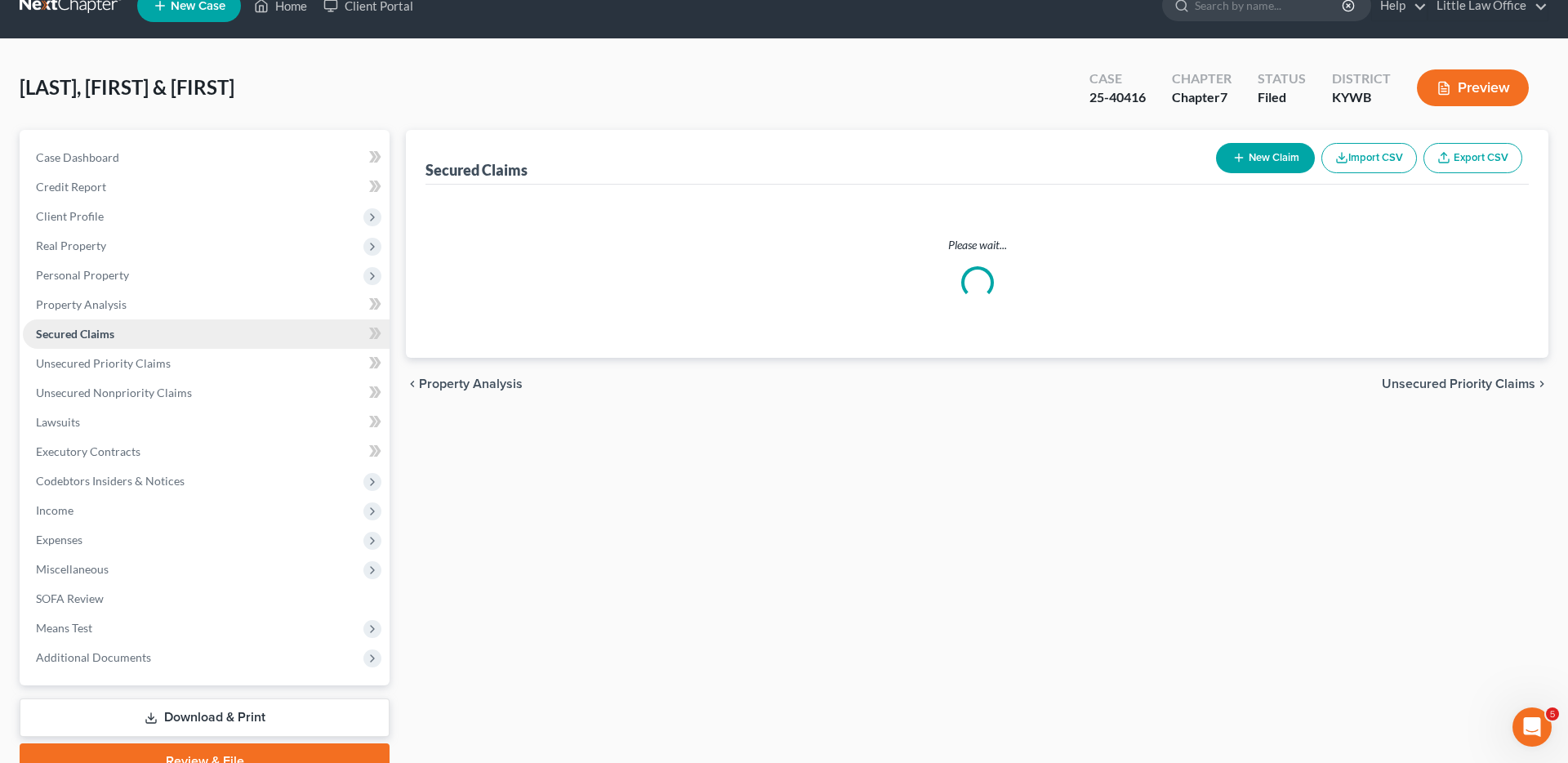 scroll, scrollTop: 0, scrollLeft: 0, axis: both 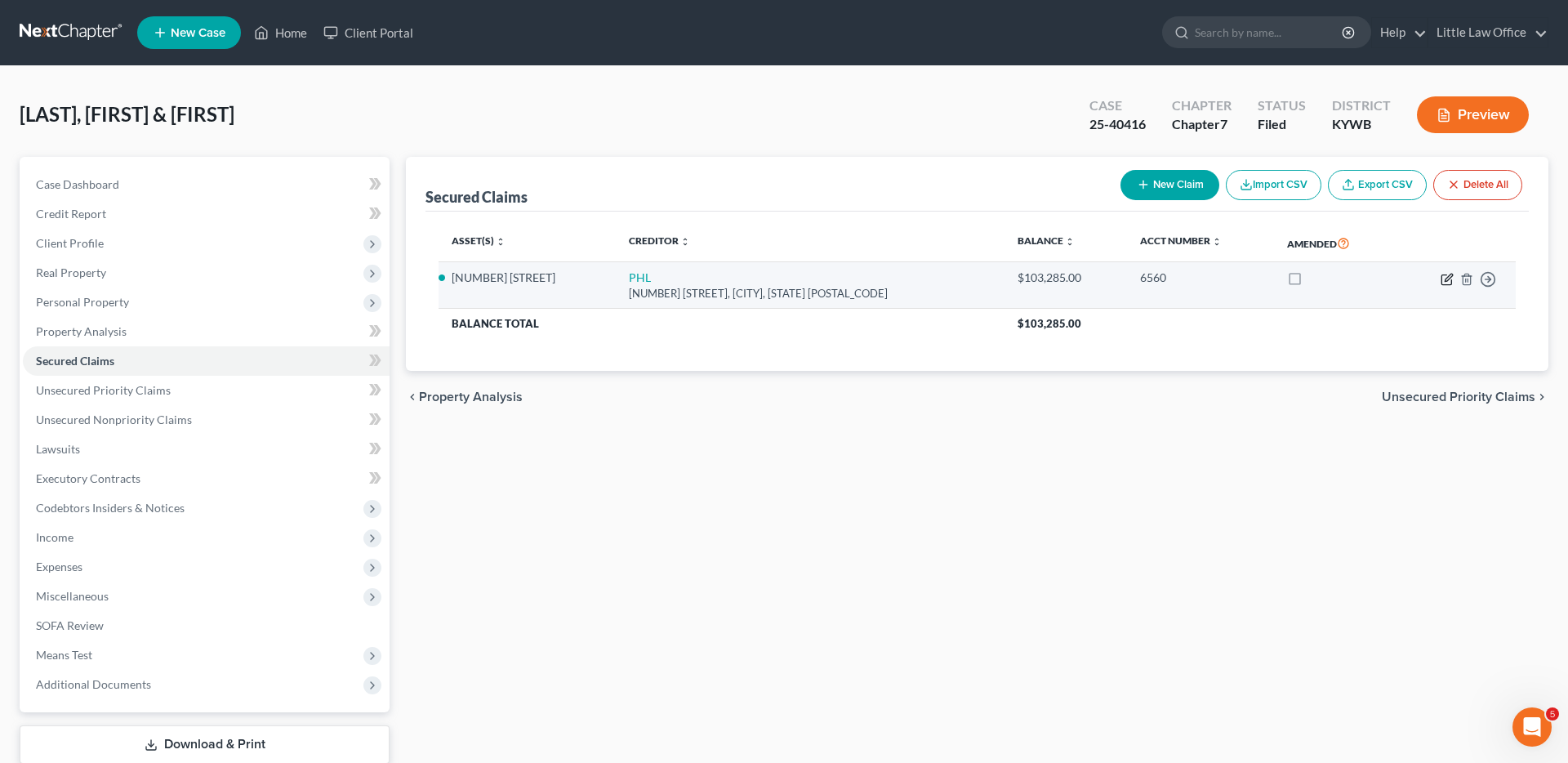 click 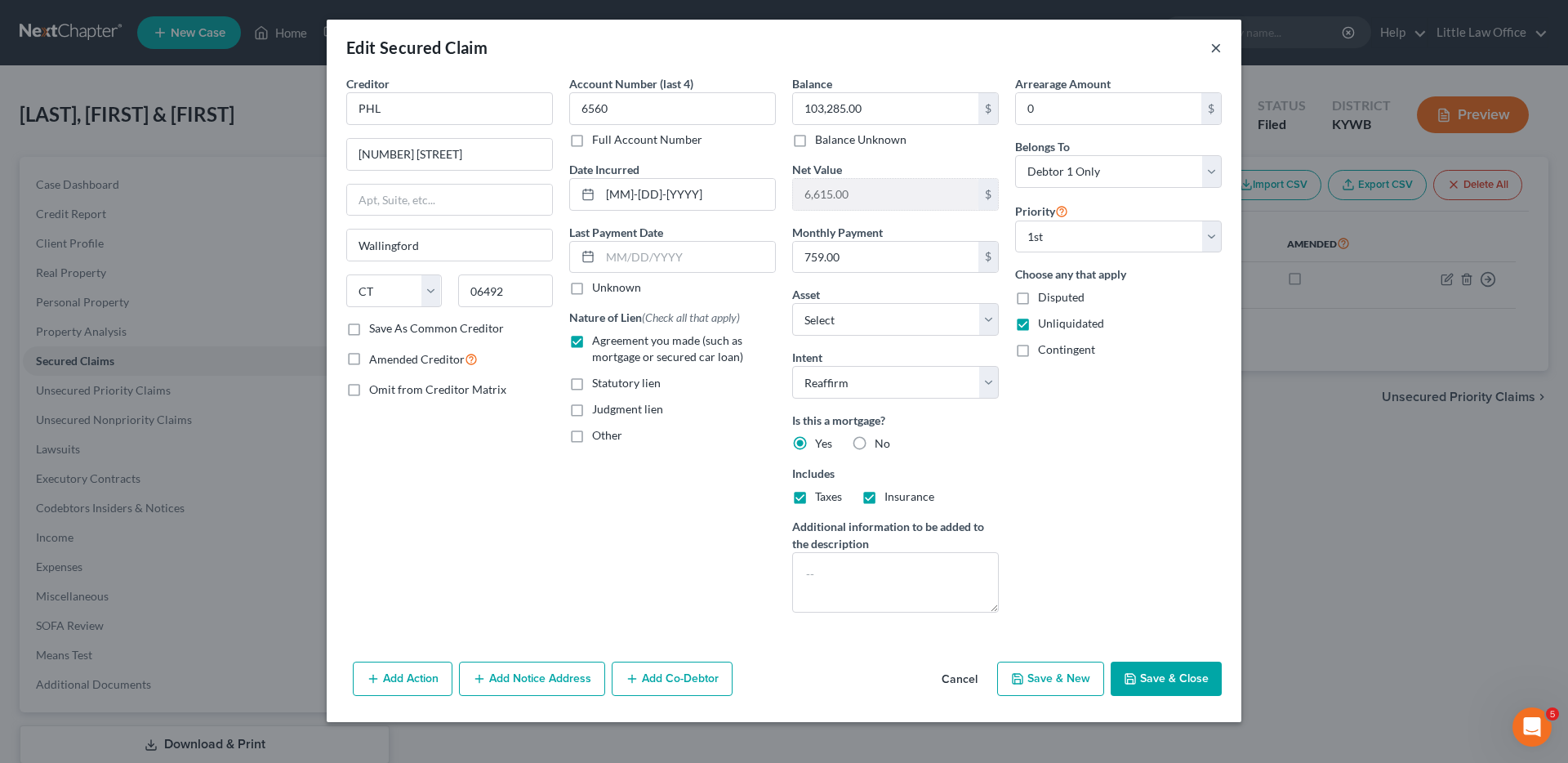 click on "×" at bounding box center (1216, 47) 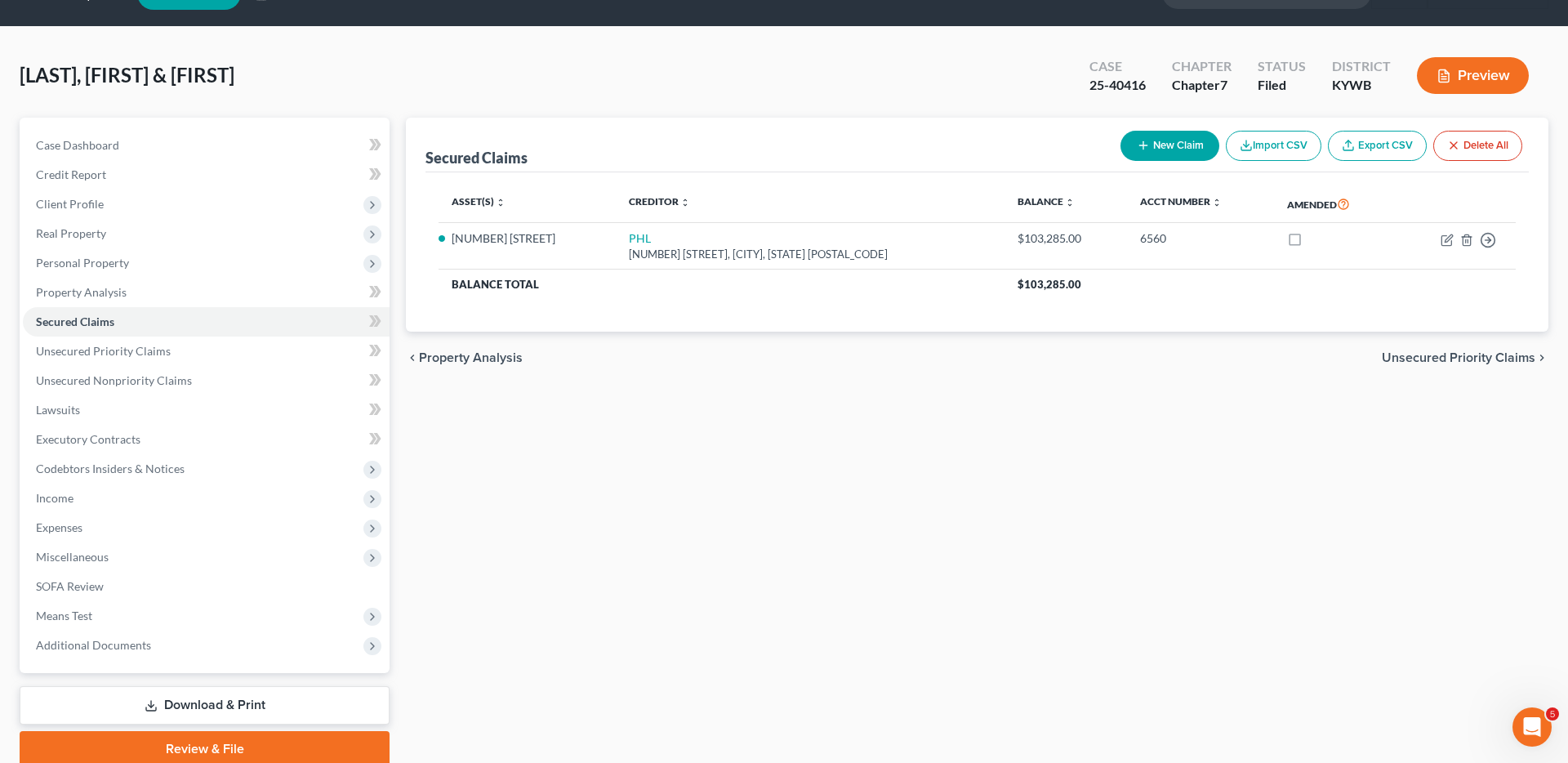 scroll, scrollTop: 0, scrollLeft: 0, axis: both 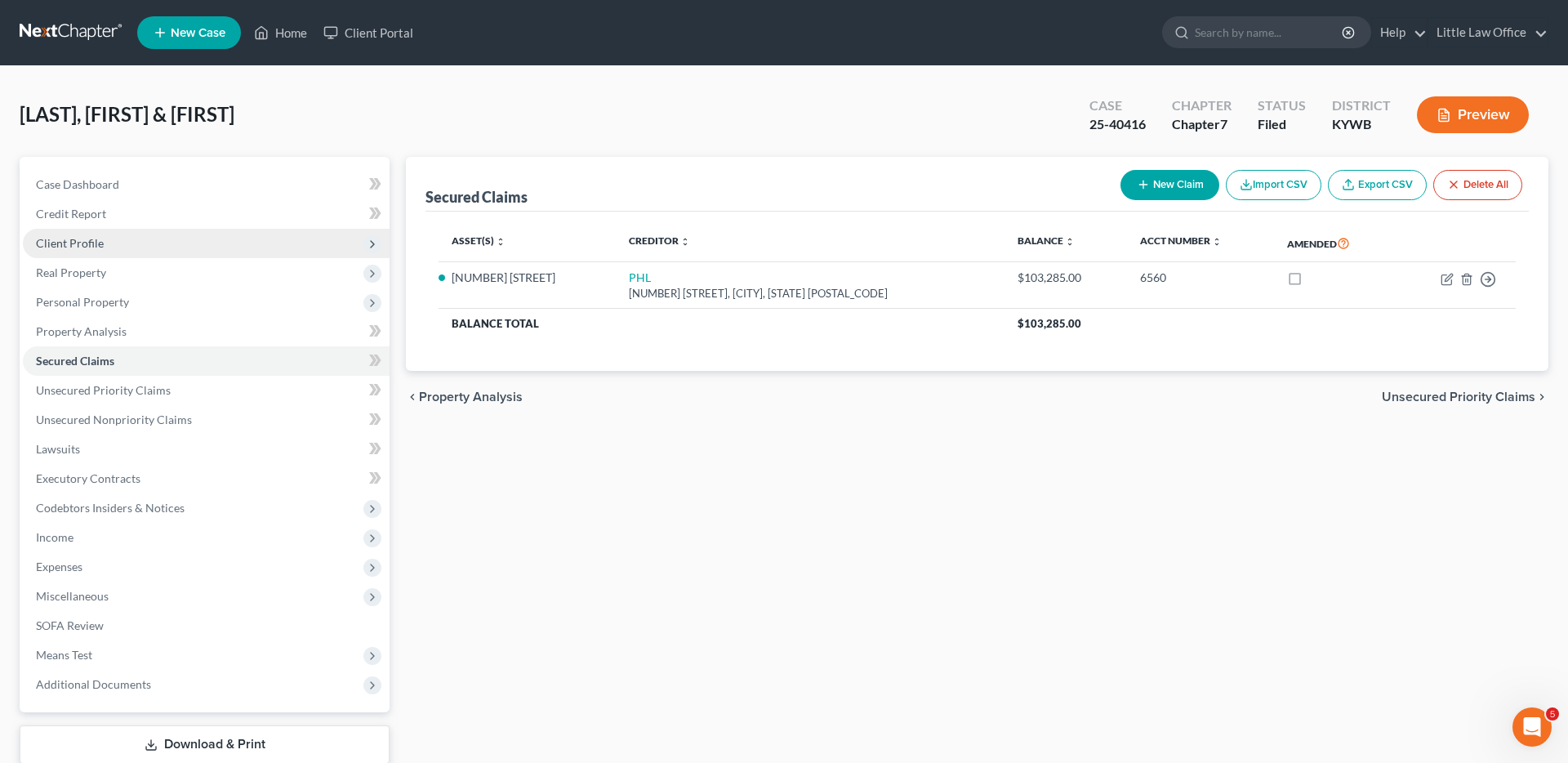 click on "Client Profile" at bounding box center (69, 243) 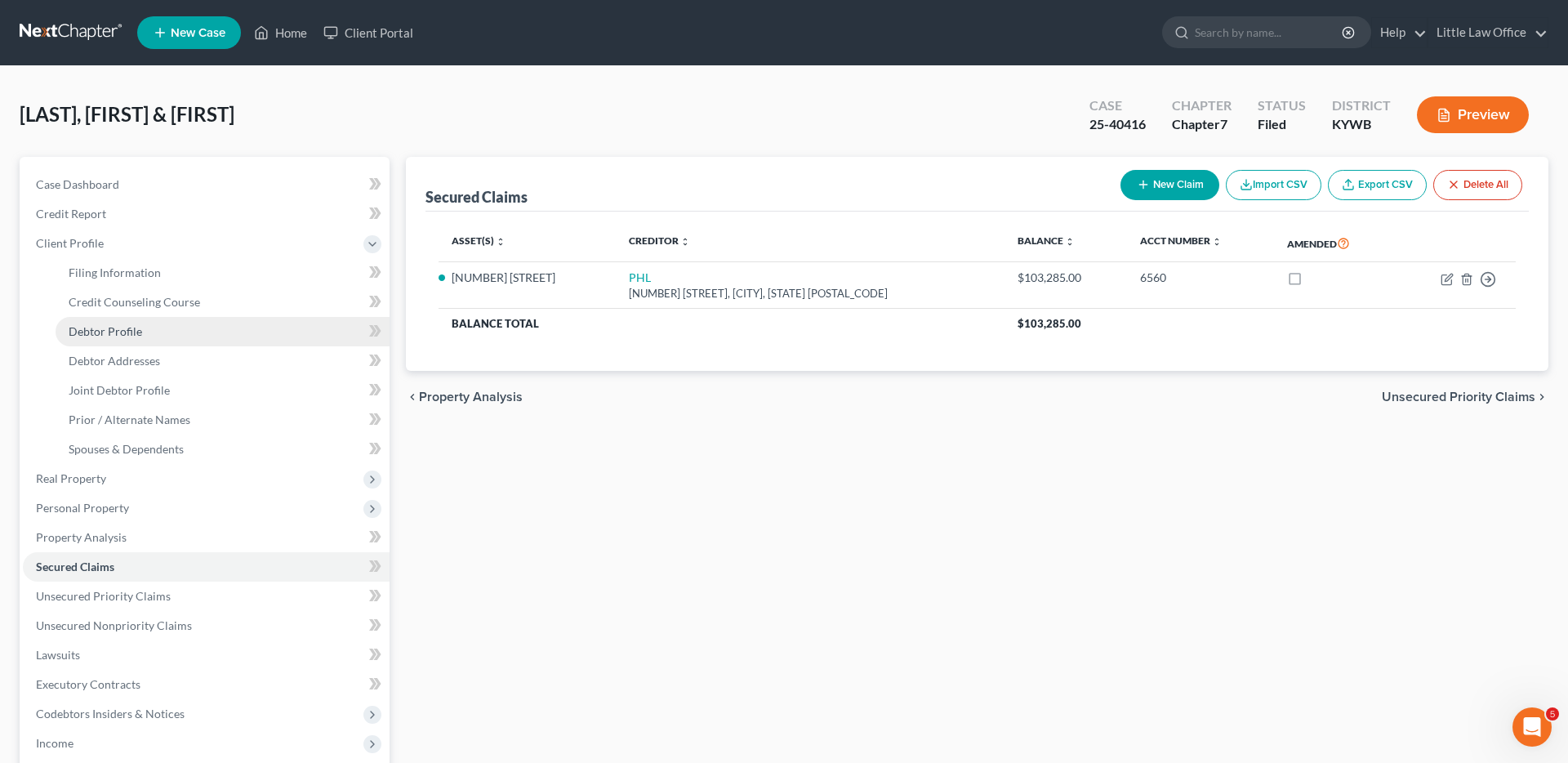 click on "Debtor Profile" at bounding box center [222, 332] 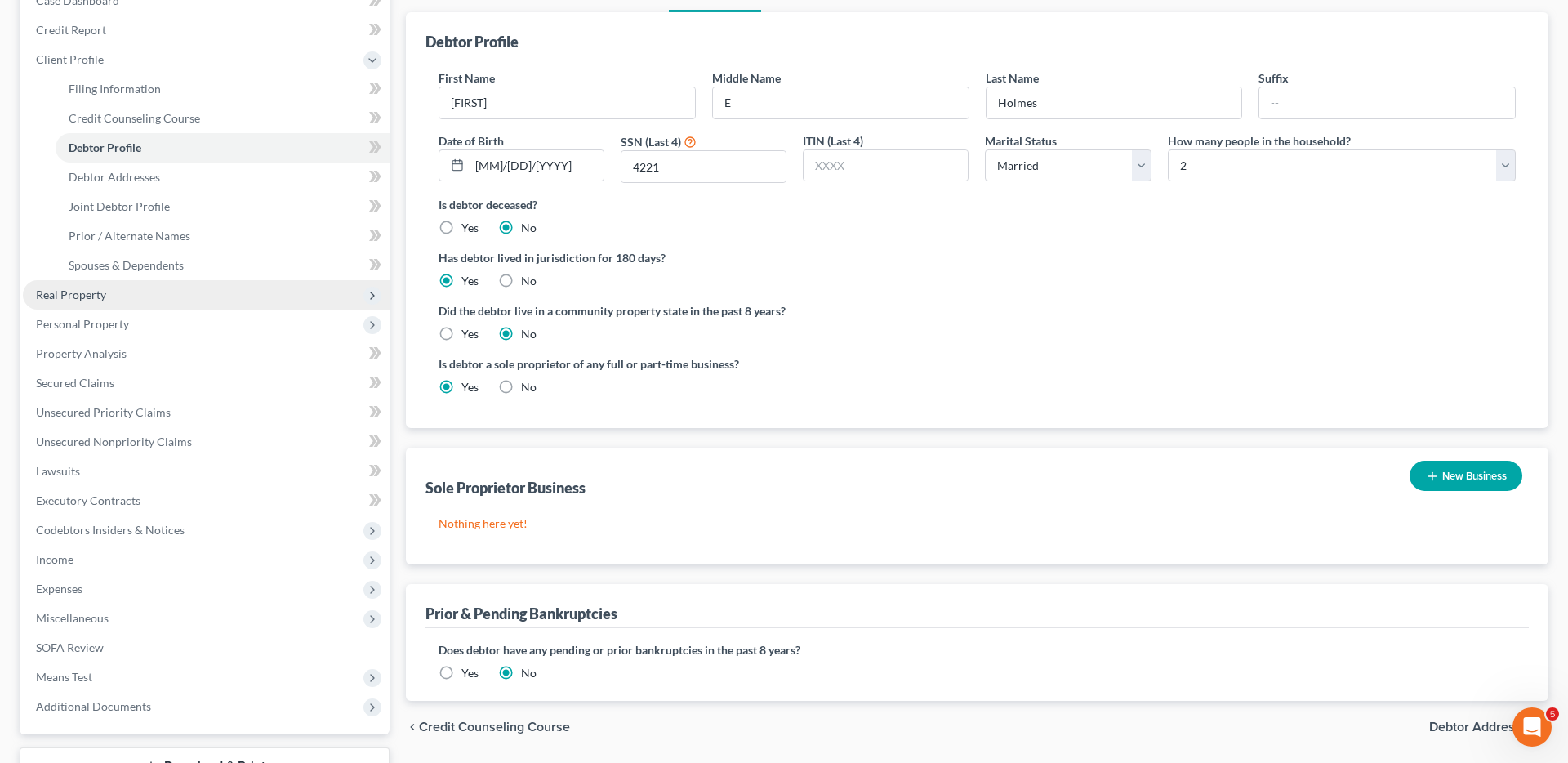 scroll, scrollTop: 183, scrollLeft: 0, axis: vertical 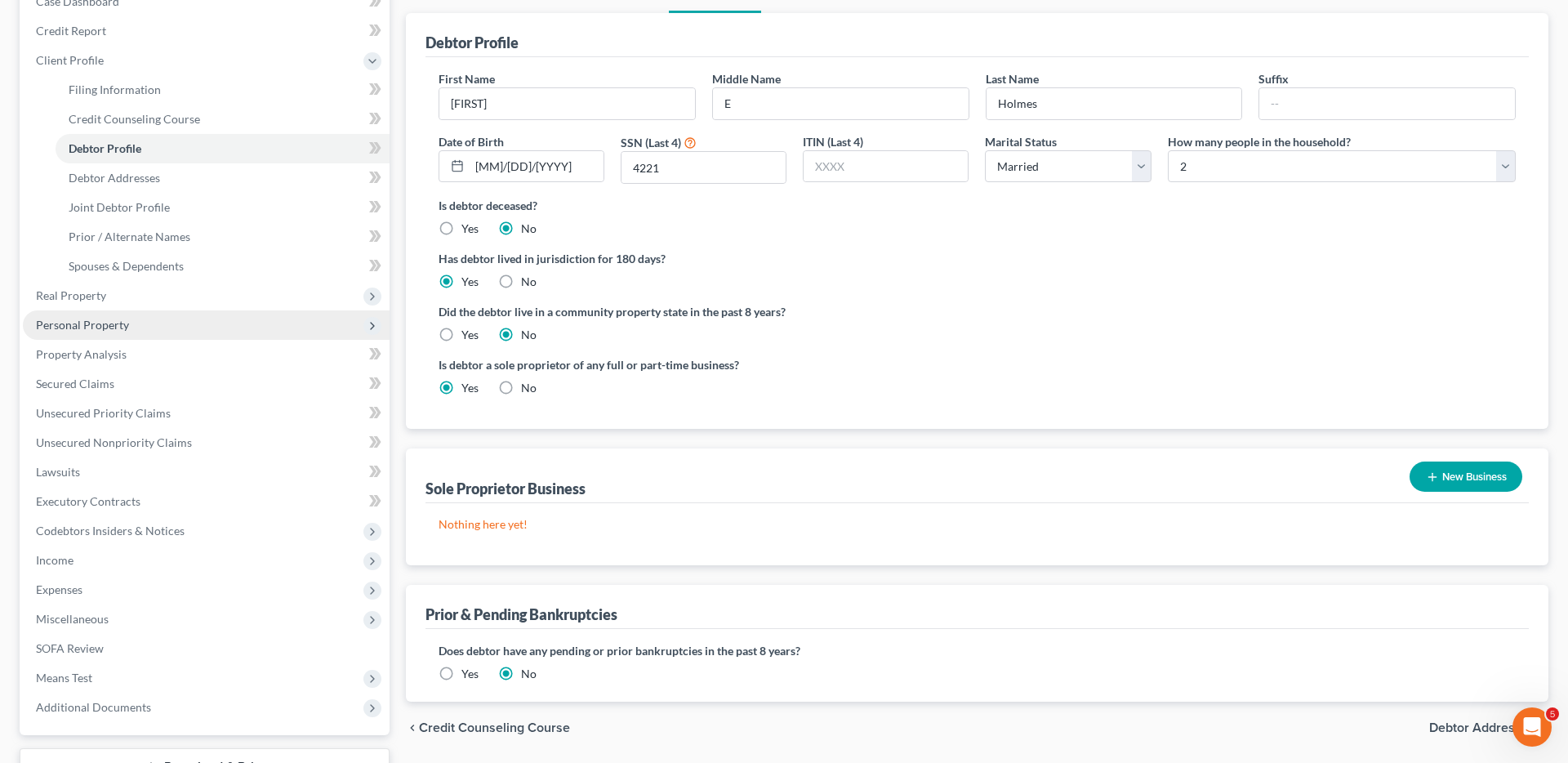 click on "Personal Property" at bounding box center (82, 324) 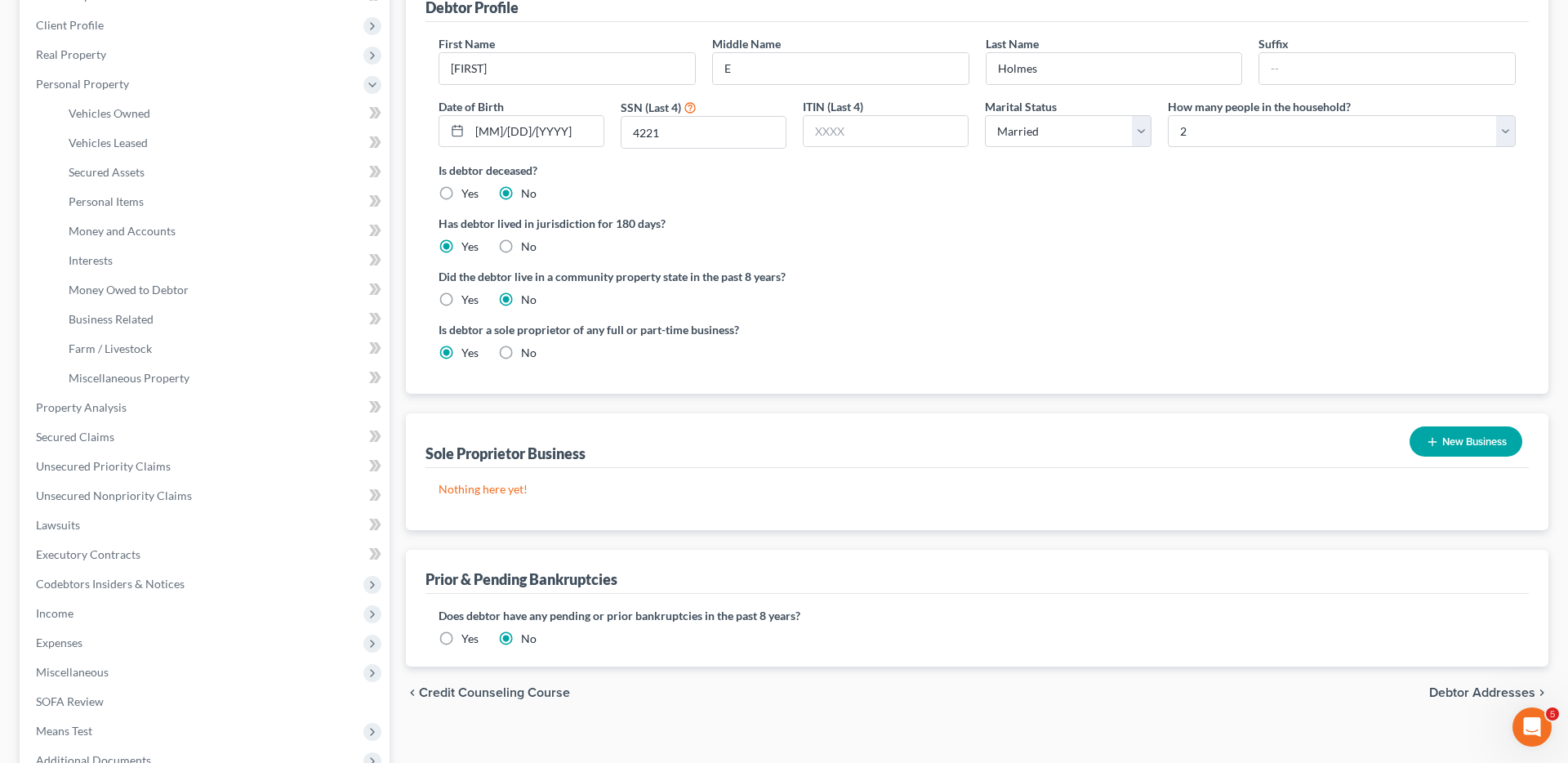 scroll, scrollTop: 220, scrollLeft: 0, axis: vertical 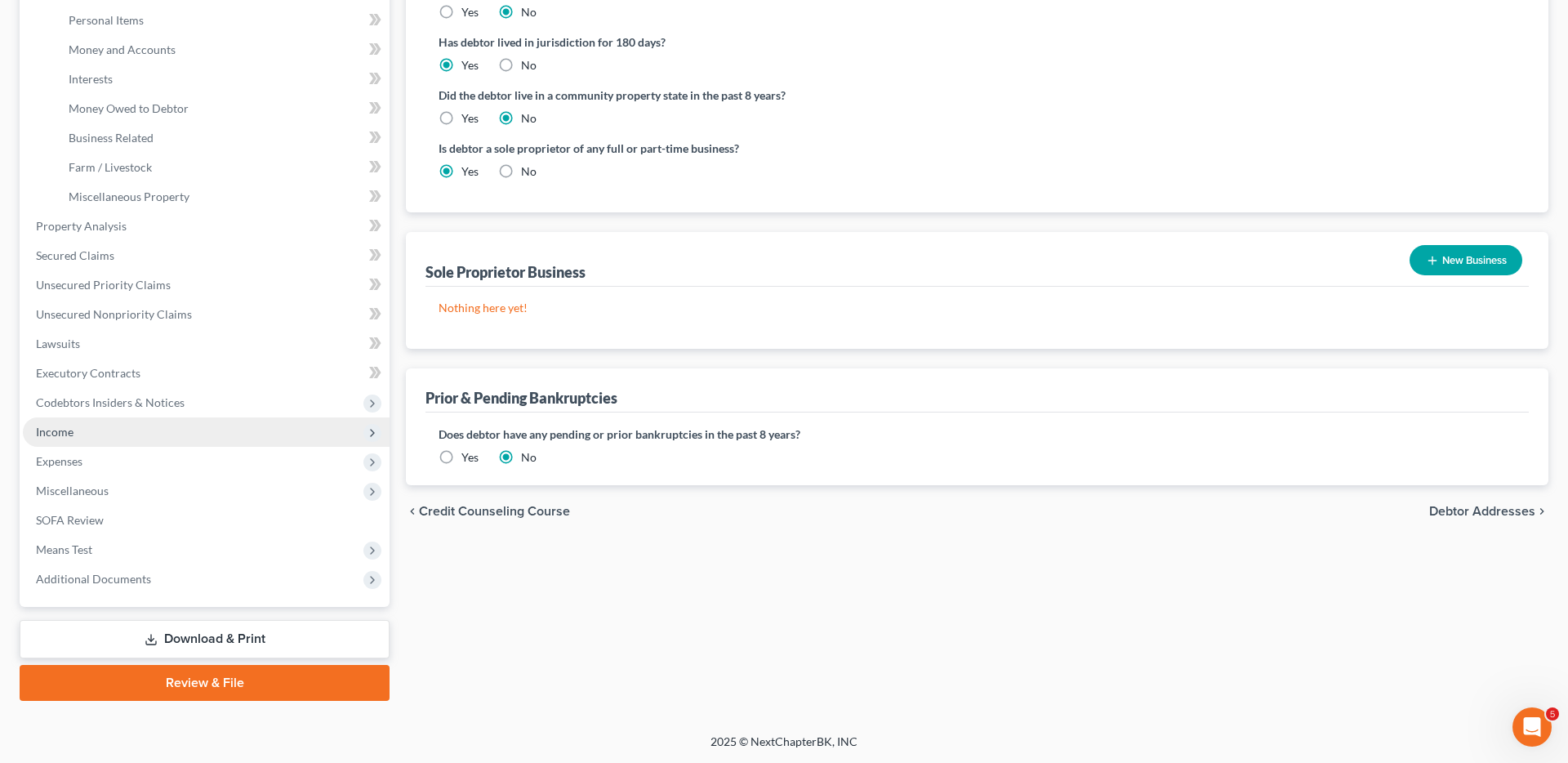click on "Income" at bounding box center [206, 432] 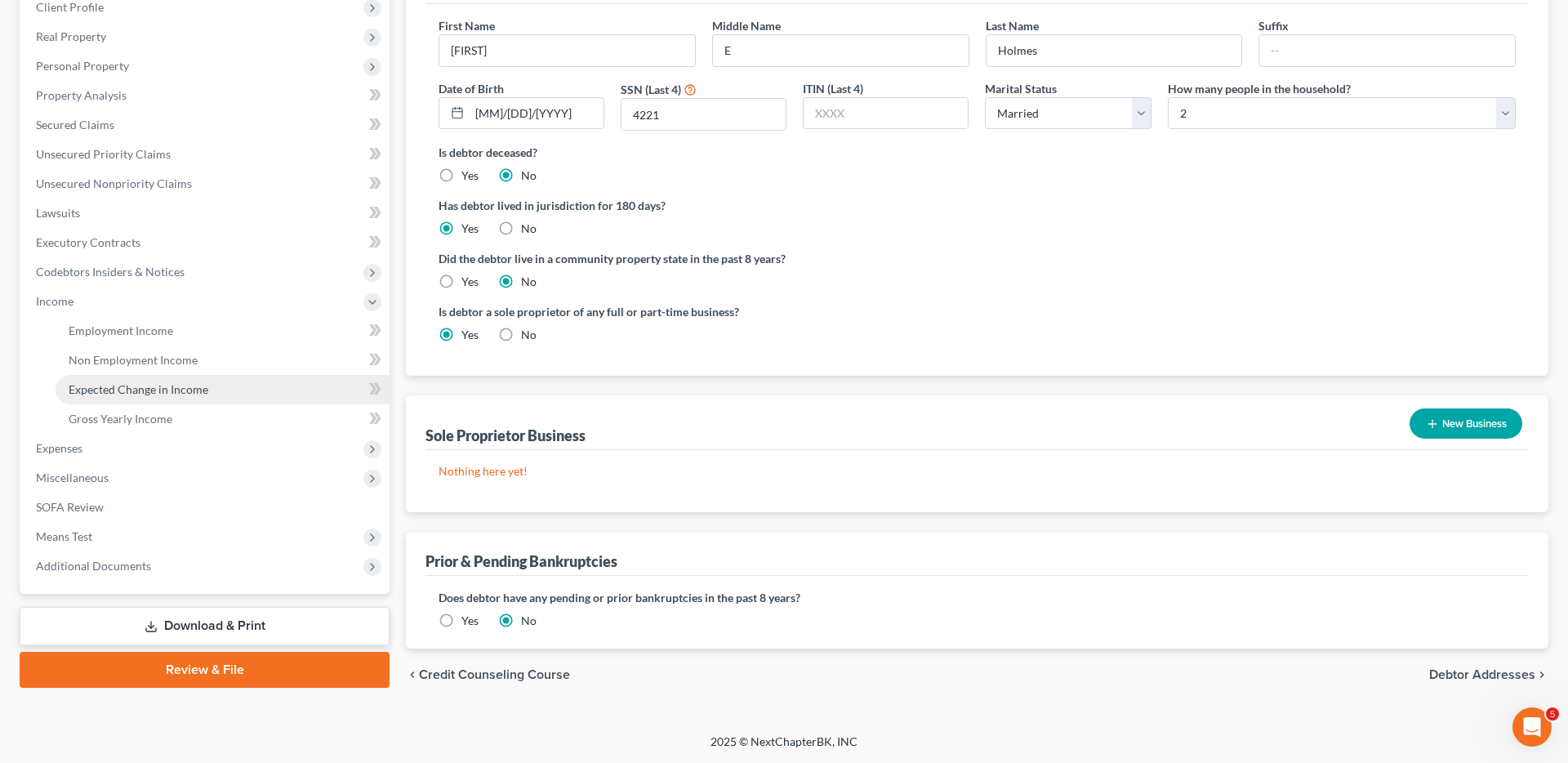 scroll, scrollTop: 236, scrollLeft: 0, axis: vertical 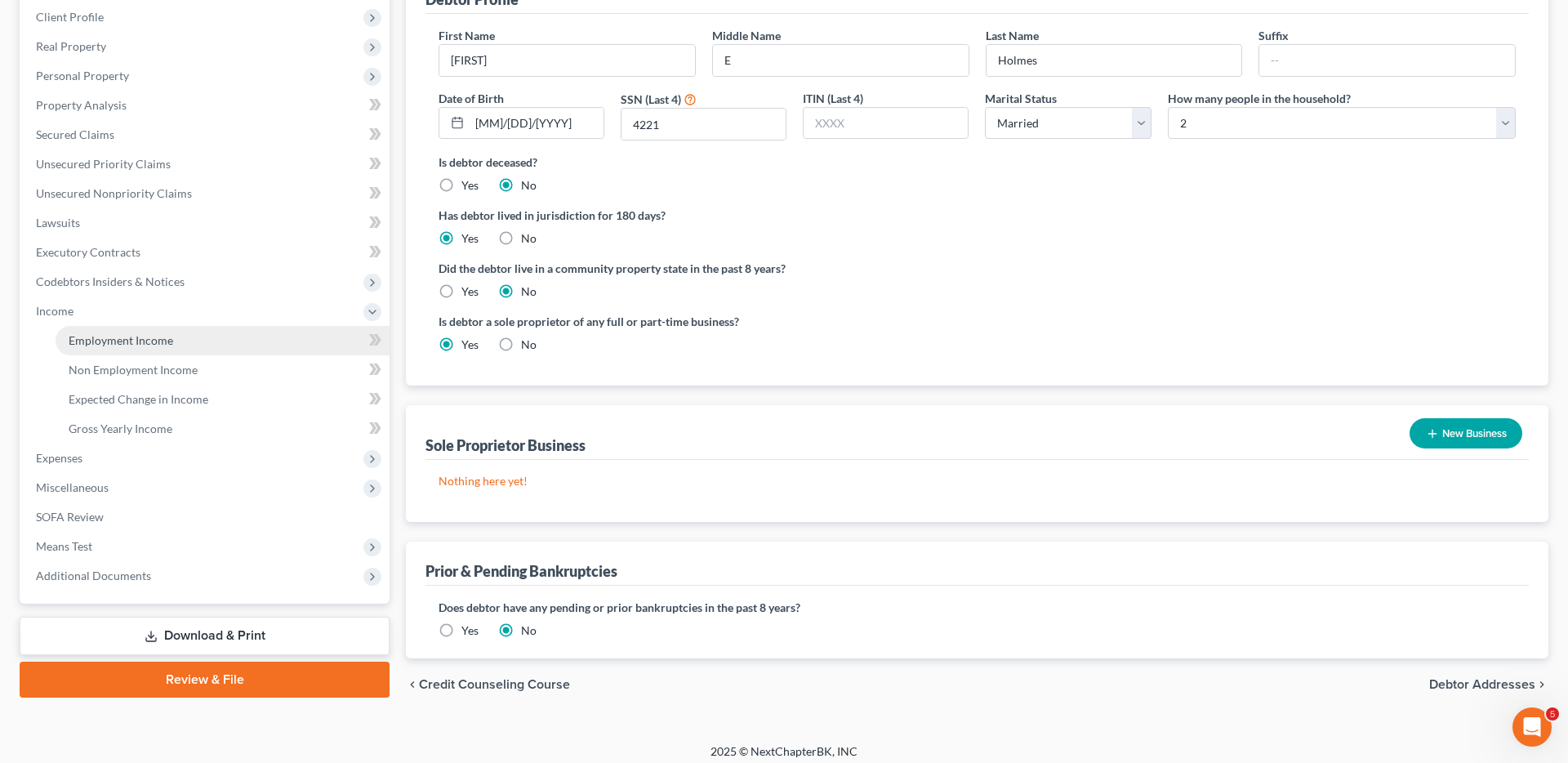 drag, startPoint x: 157, startPoint y: 344, endPoint x: 194, endPoint y: 340, distance: 37.215588 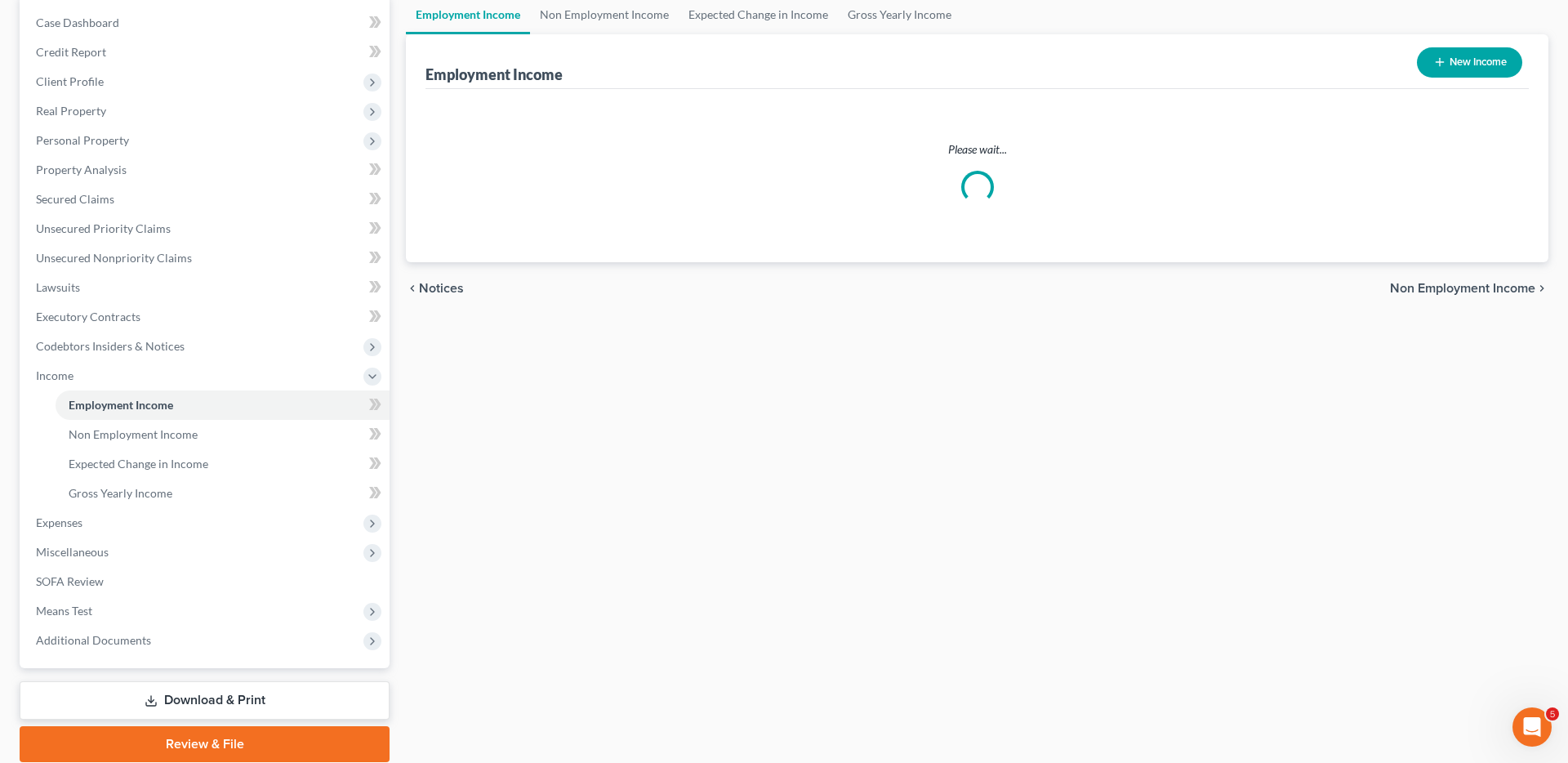 scroll, scrollTop: 0, scrollLeft: 0, axis: both 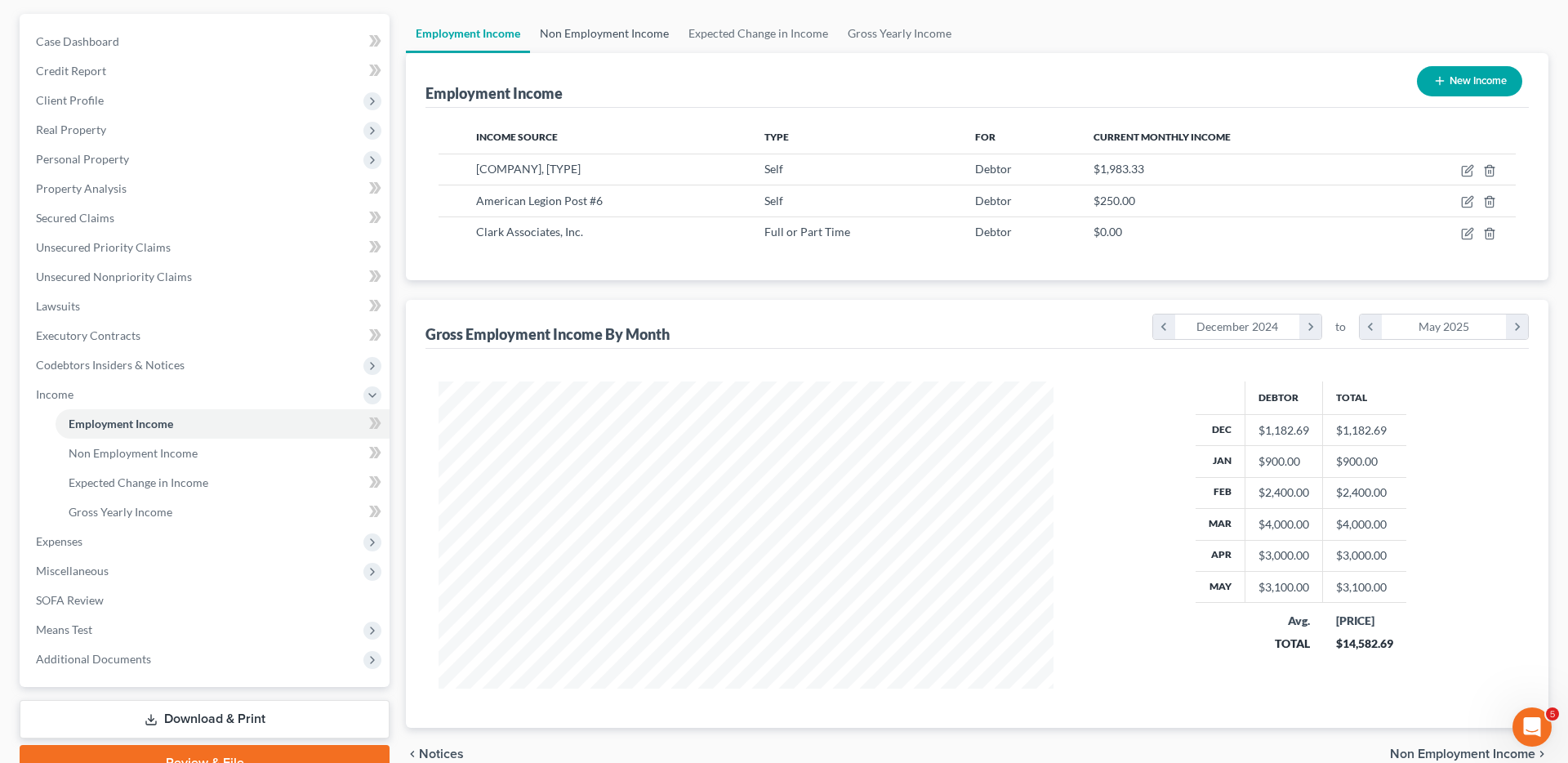 click on "Non Employment Income" at bounding box center (604, 33) 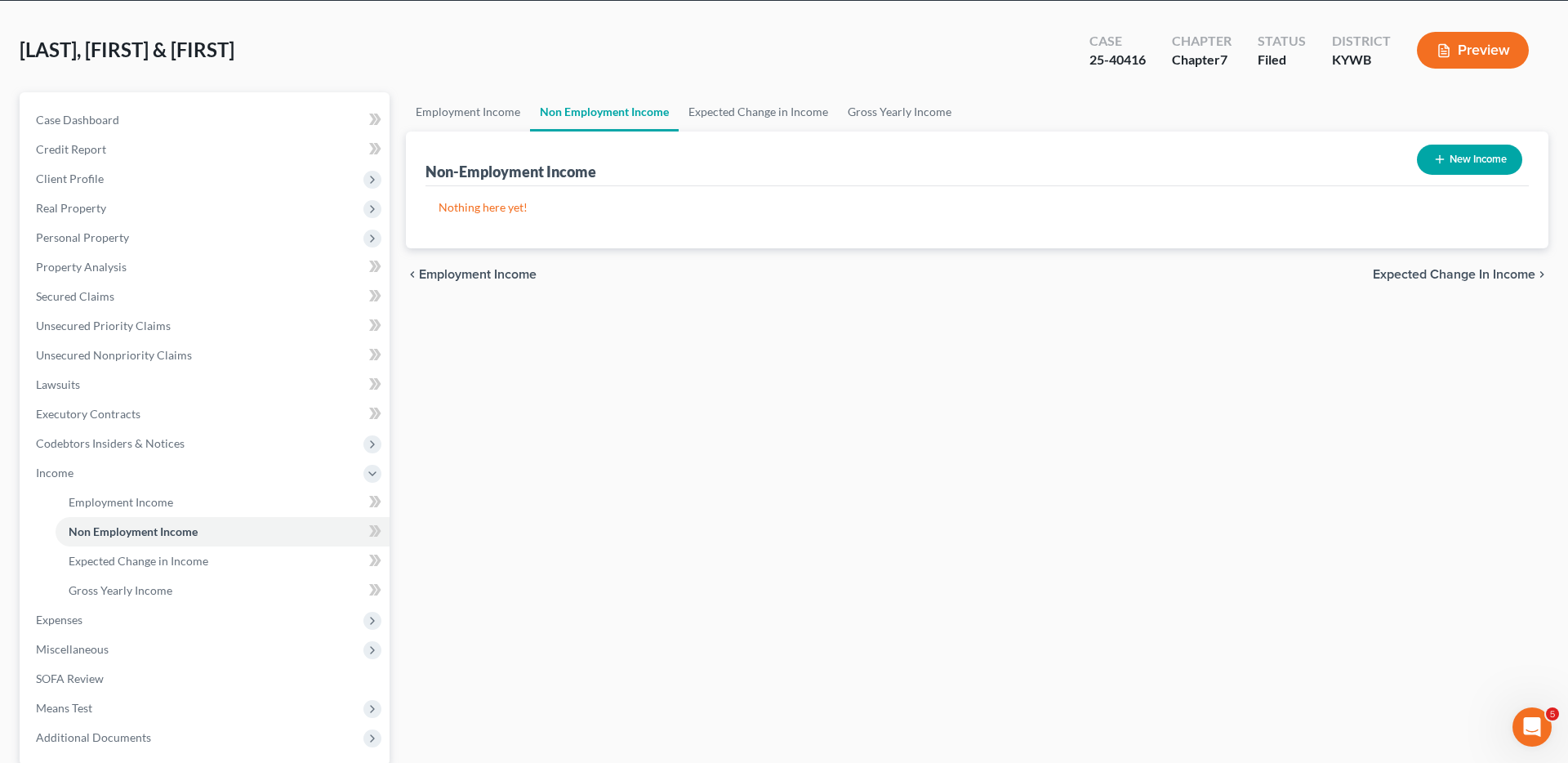 scroll, scrollTop: 0, scrollLeft: 0, axis: both 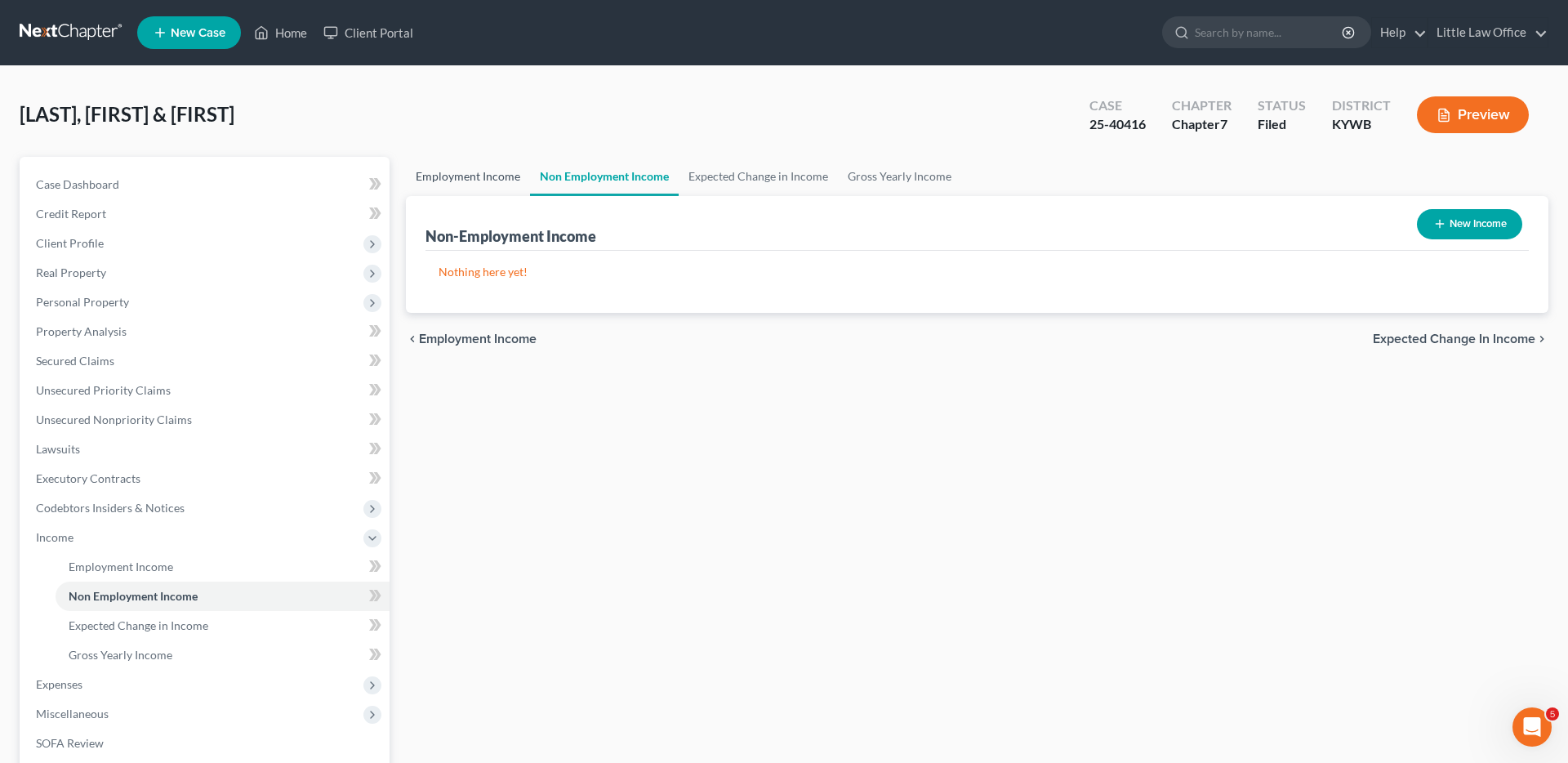 click on "Employment Income" at bounding box center (468, 176) 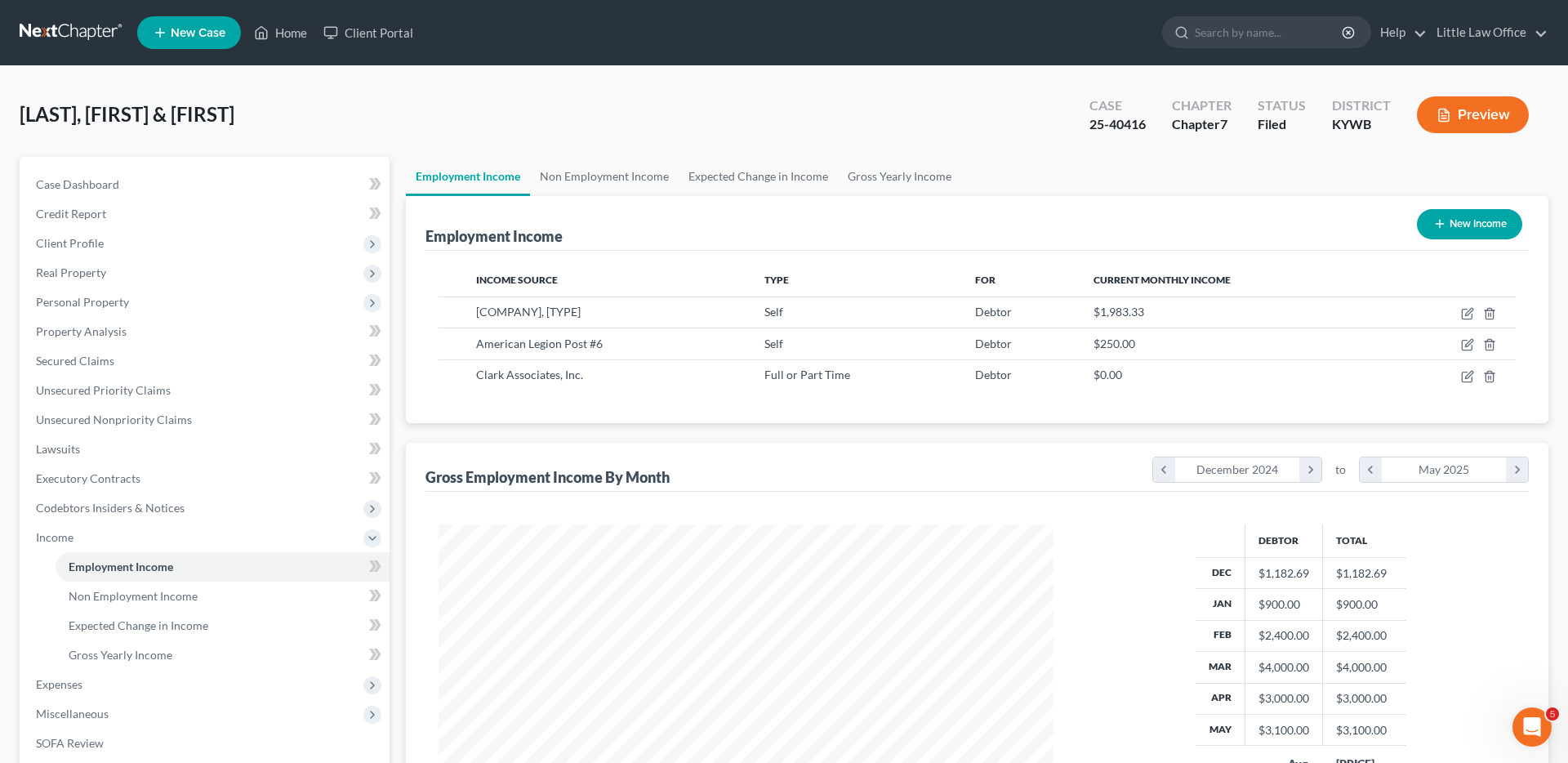 scroll, scrollTop: 816609, scrollLeft: 816019, axis: both 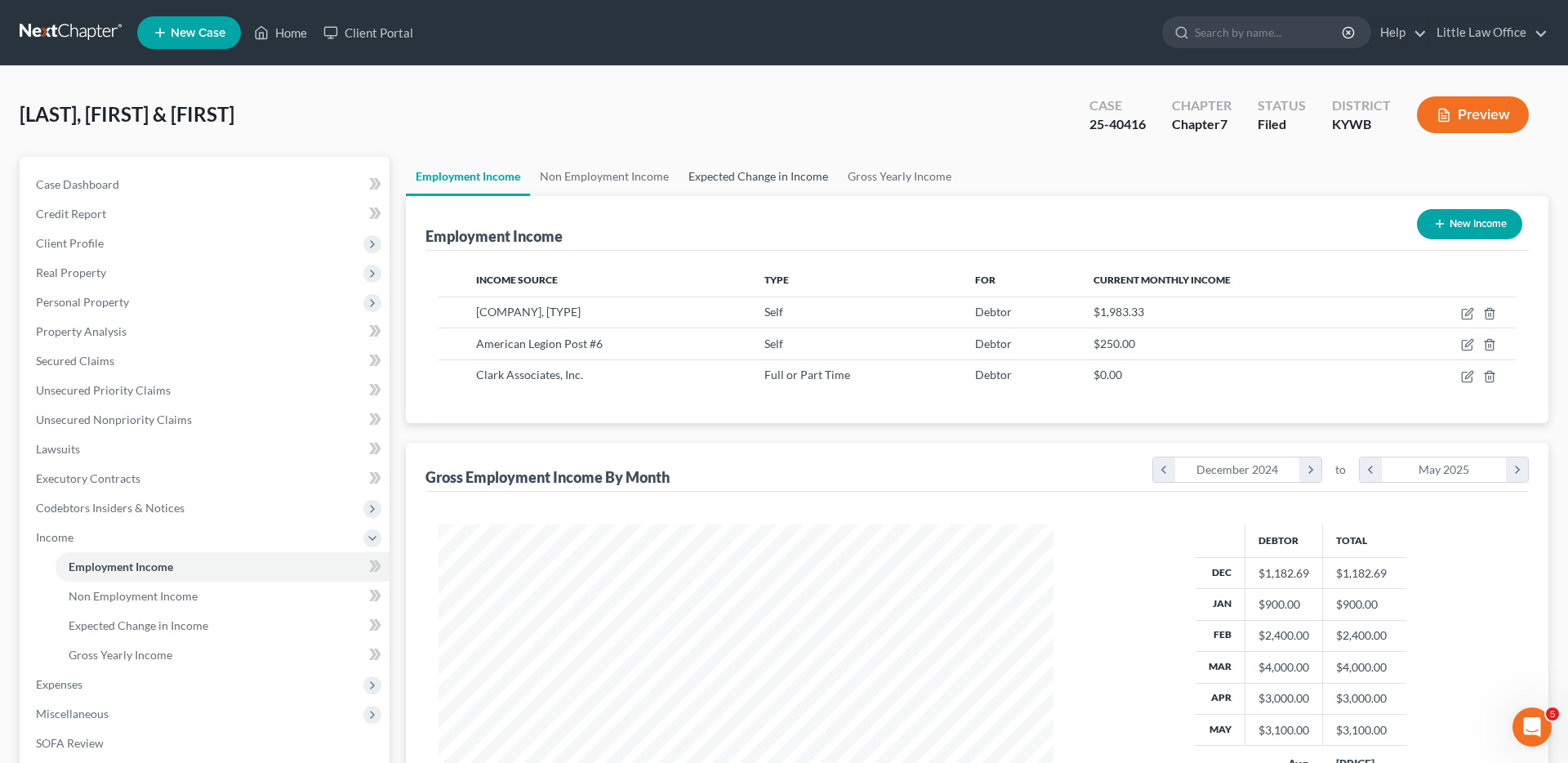 click on "Expected Change in Income" at bounding box center [758, 176] 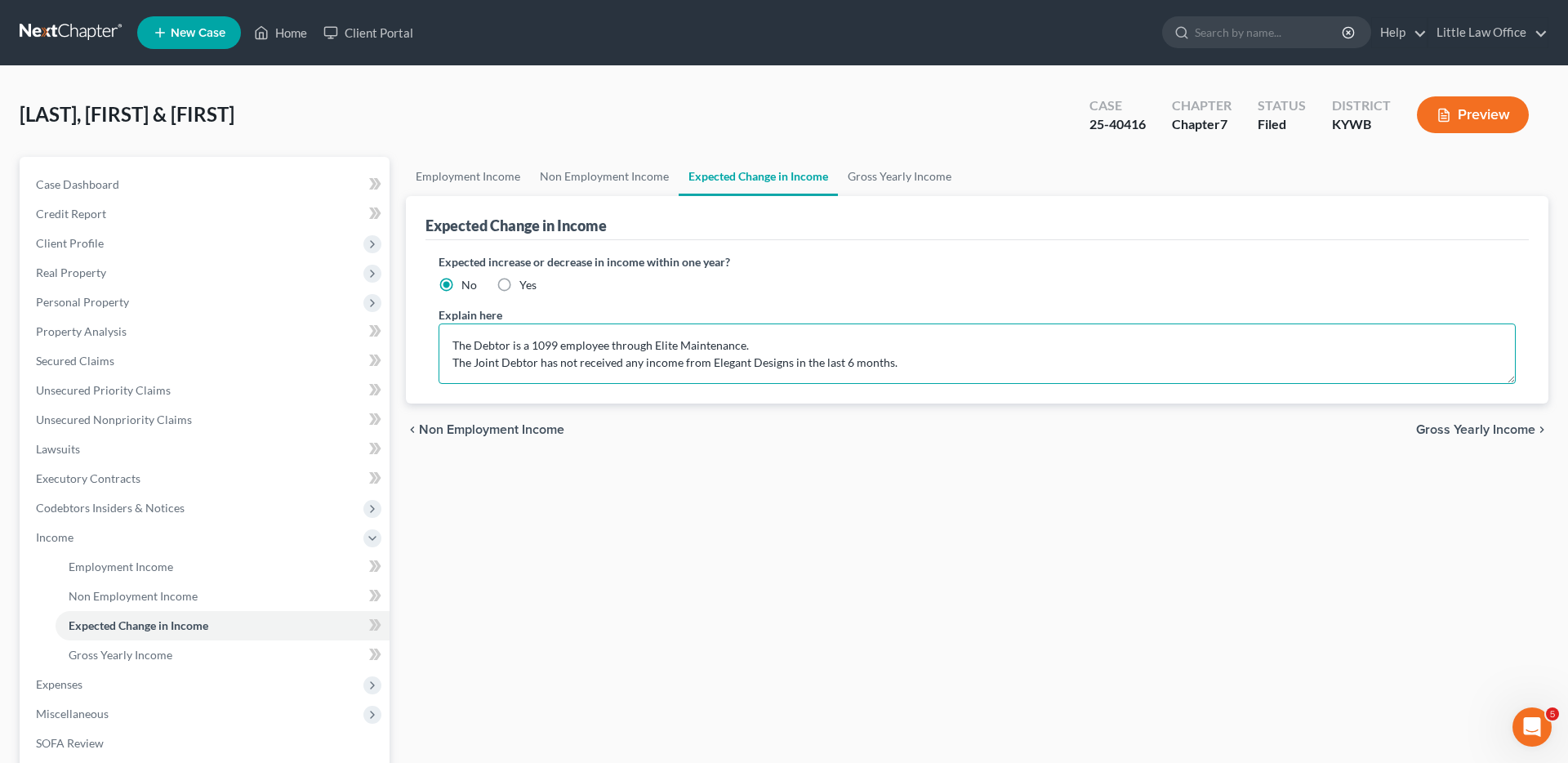 click on "The Debtor is a 1099 employee through Elite Maintenance.
The Joint Debtor has not received any income from Elegant Designs in the last 6 months." at bounding box center [977, 354] 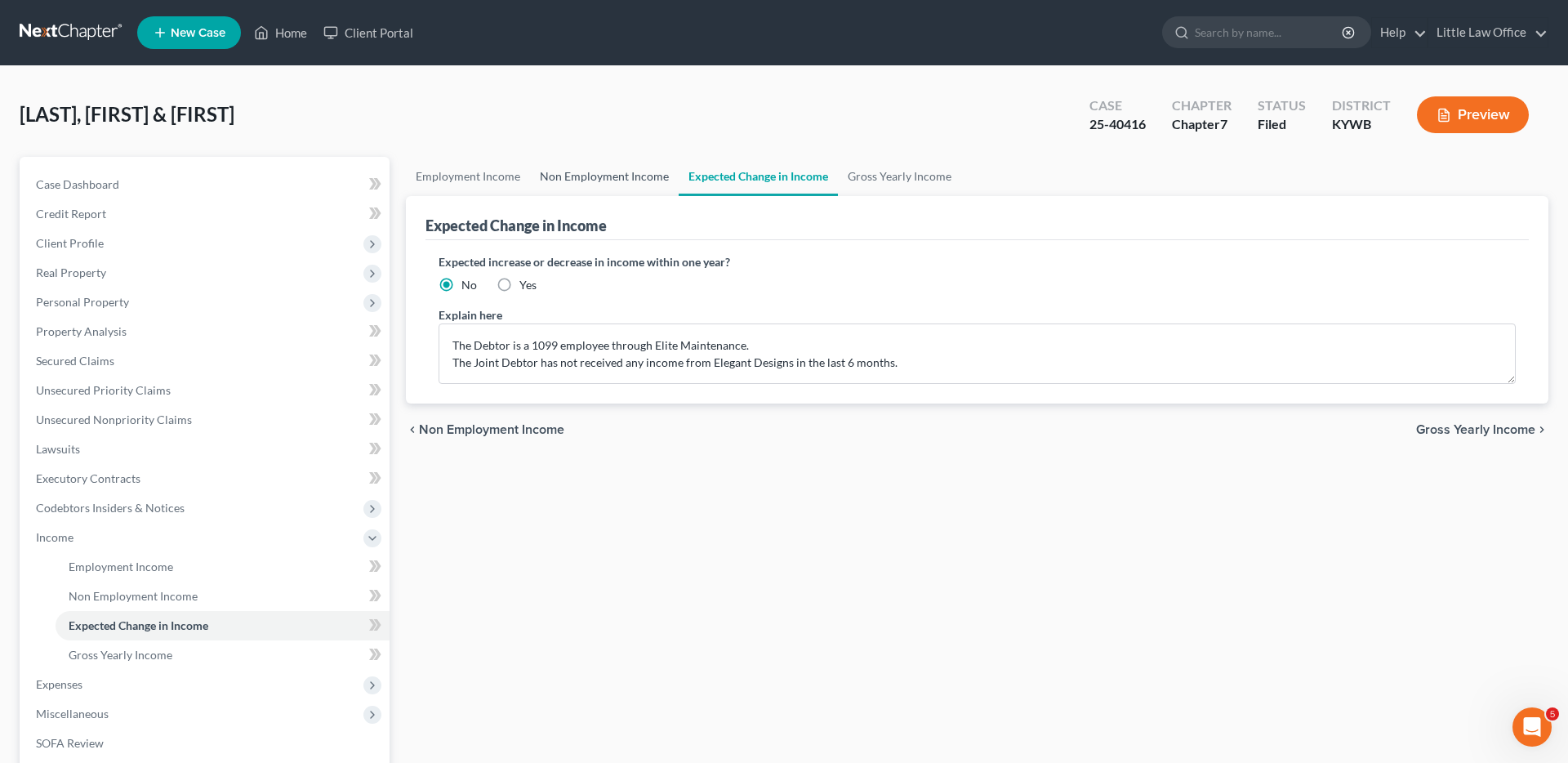 click on "Non Employment Income" at bounding box center (604, 176) 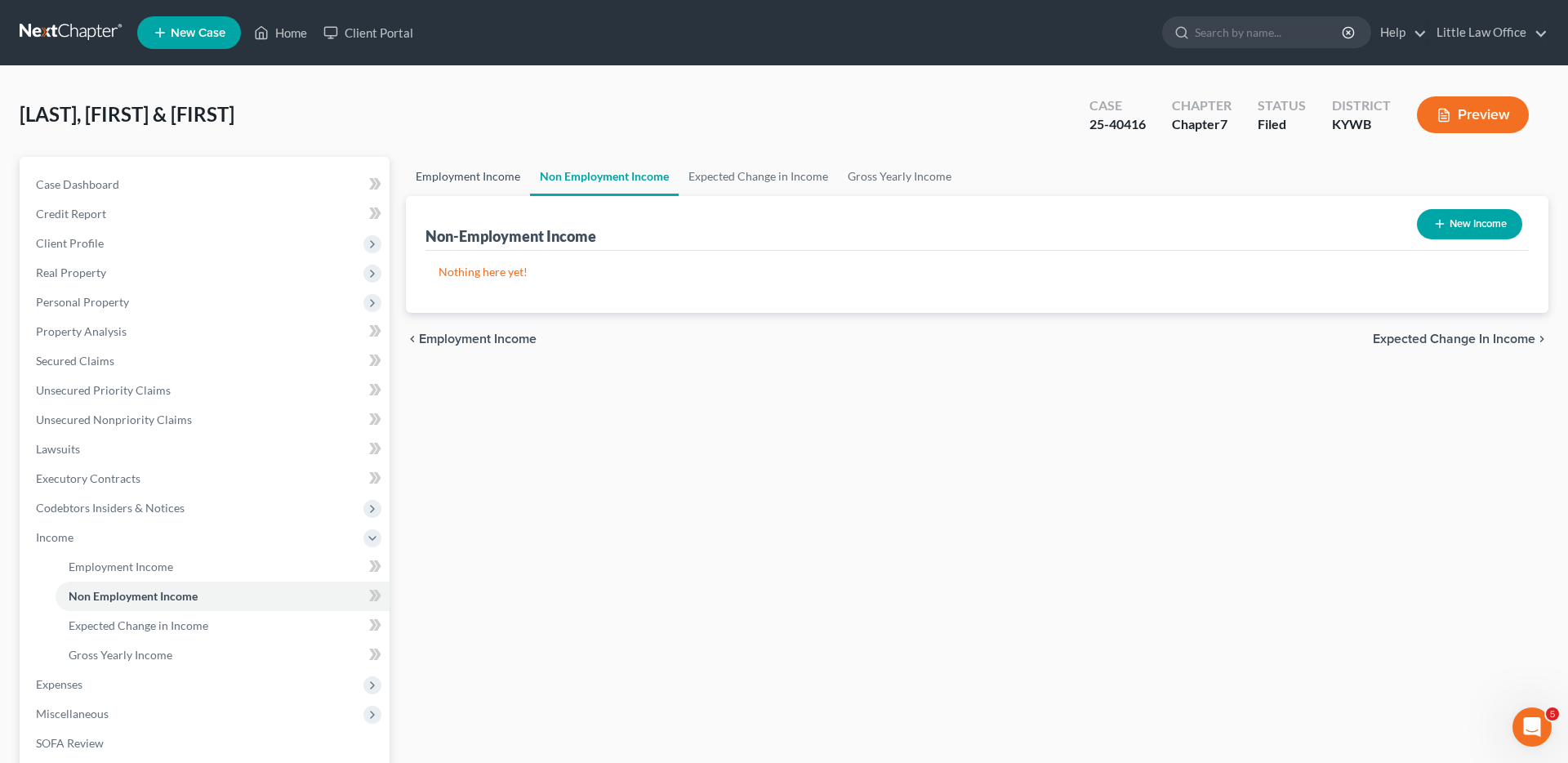 click on "Employment Income" at bounding box center [468, 176] 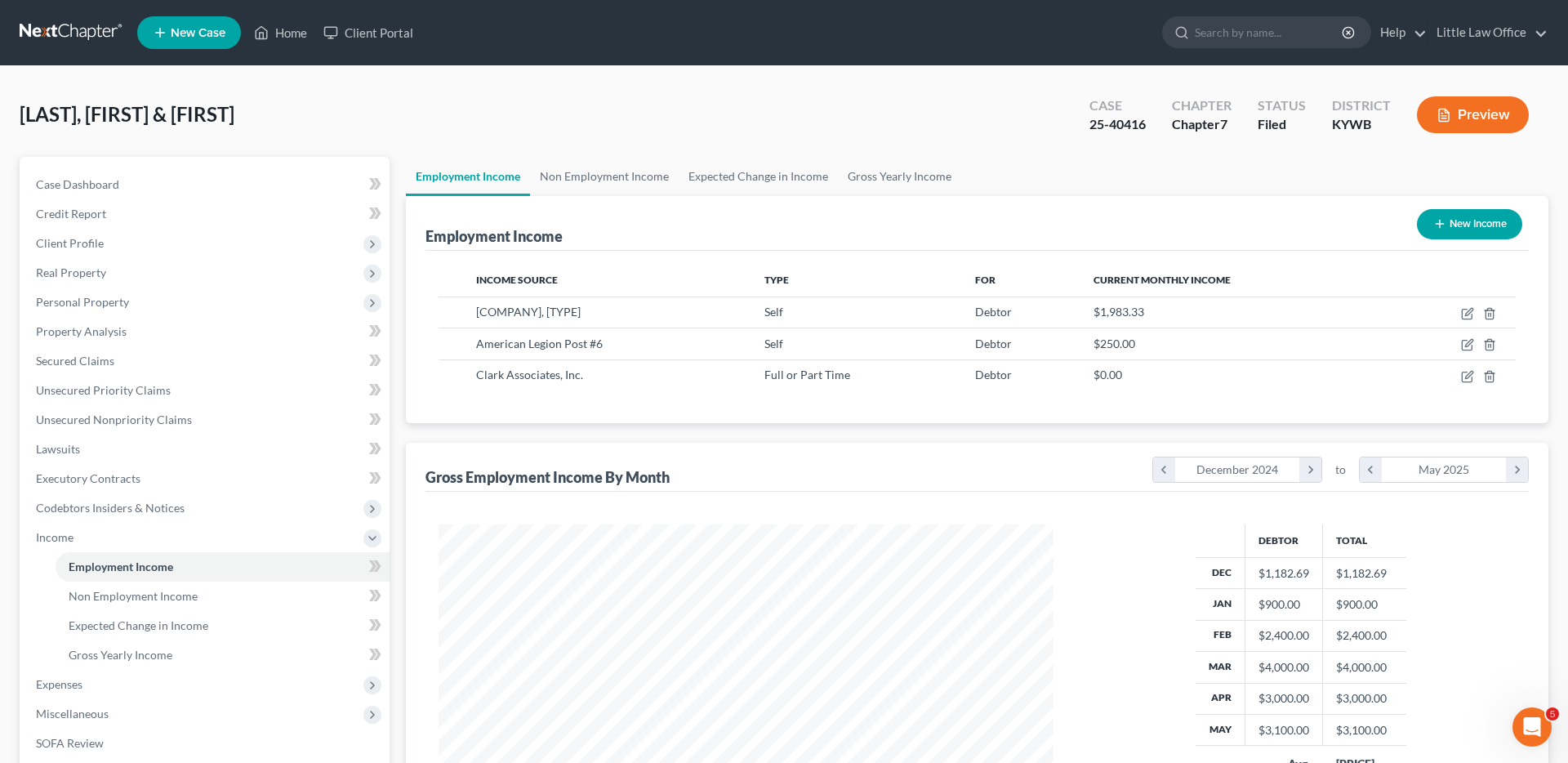 scroll, scrollTop: 816609, scrollLeft: 816019, axis: both 